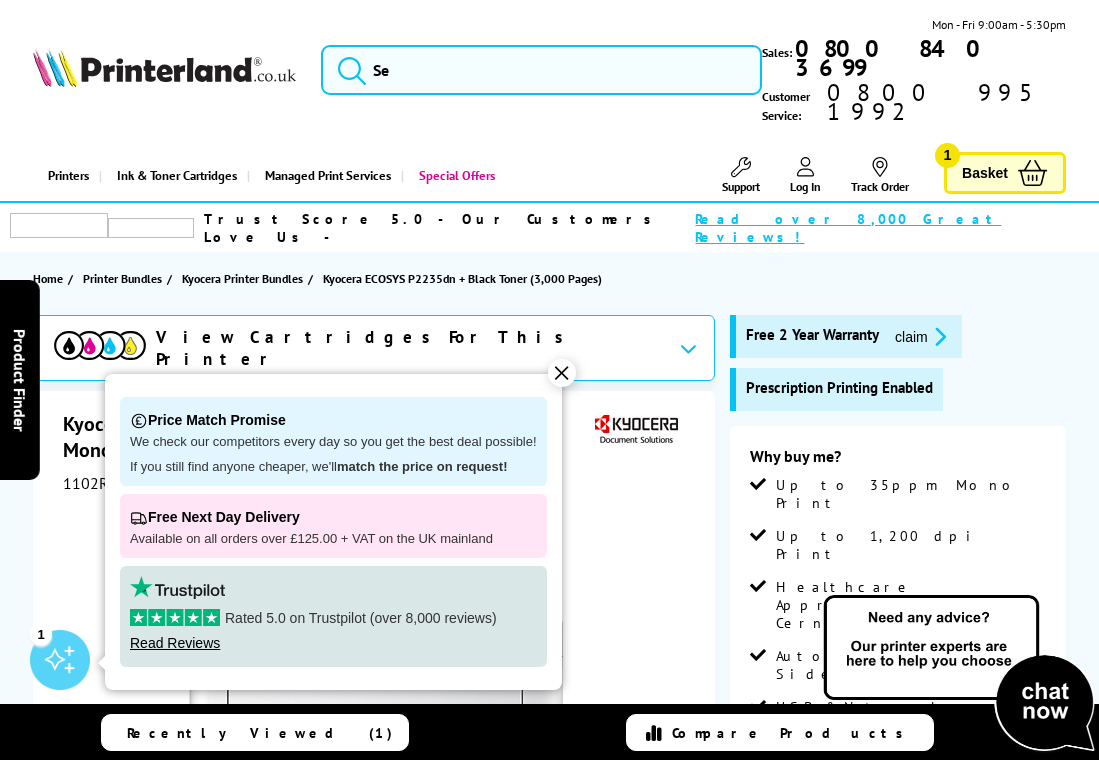 scroll, scrollTop: 0, scrollLeft: 0, axis: both 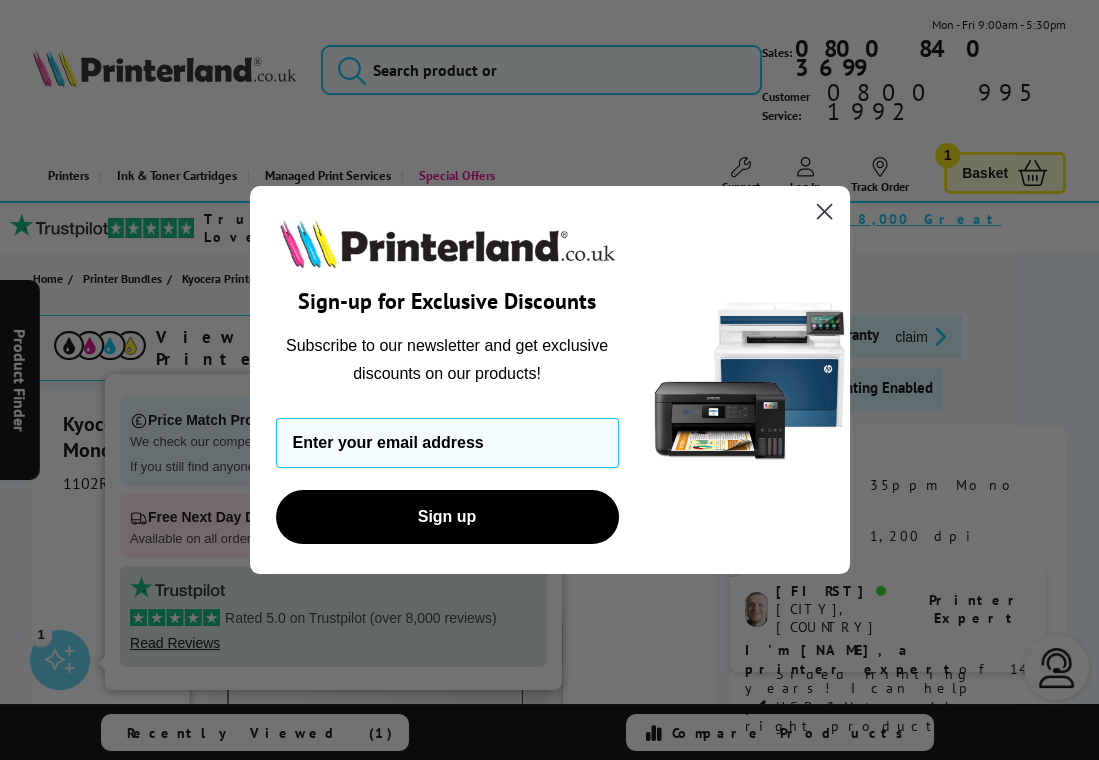 click 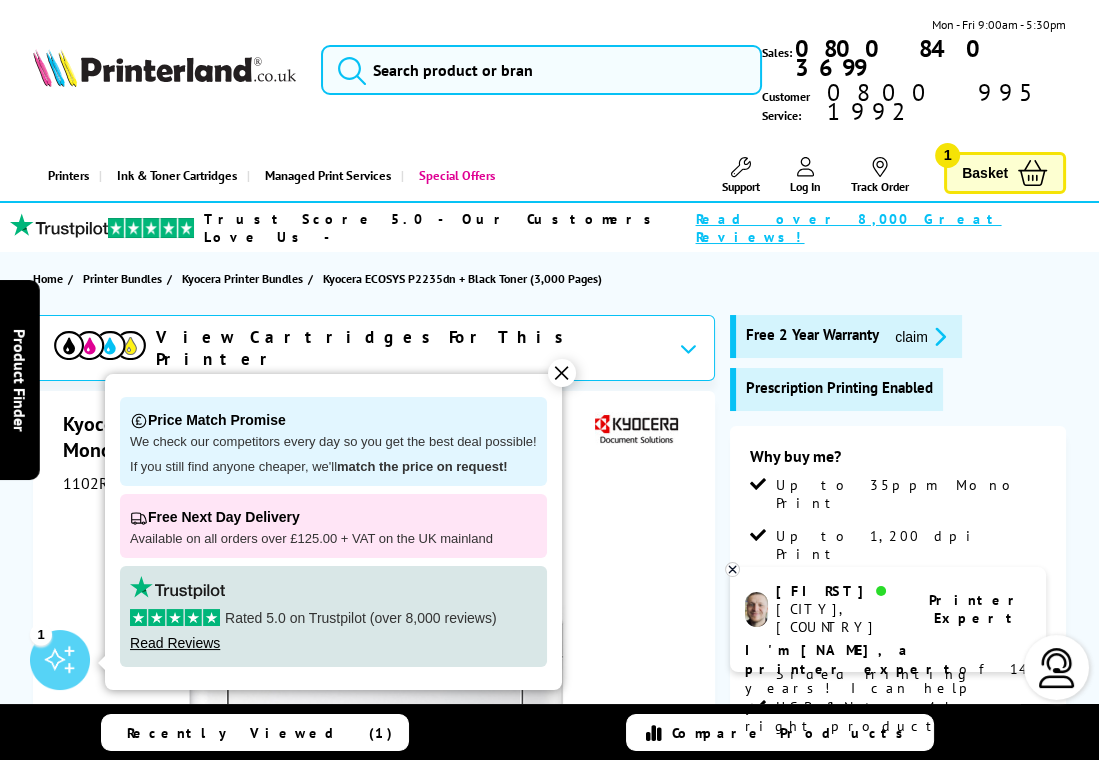 click on "✕" at bounding box center [562, 373] 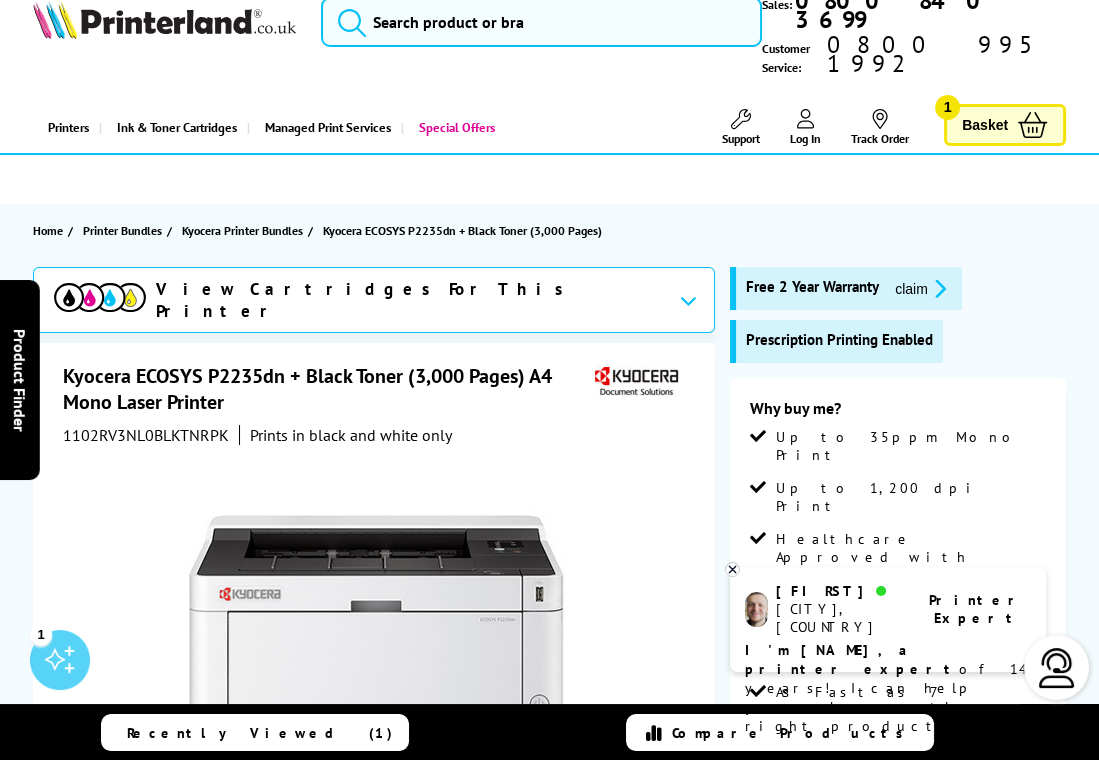 scroll, scrollTop: 41, scrollLeft: 0, axis: vertical 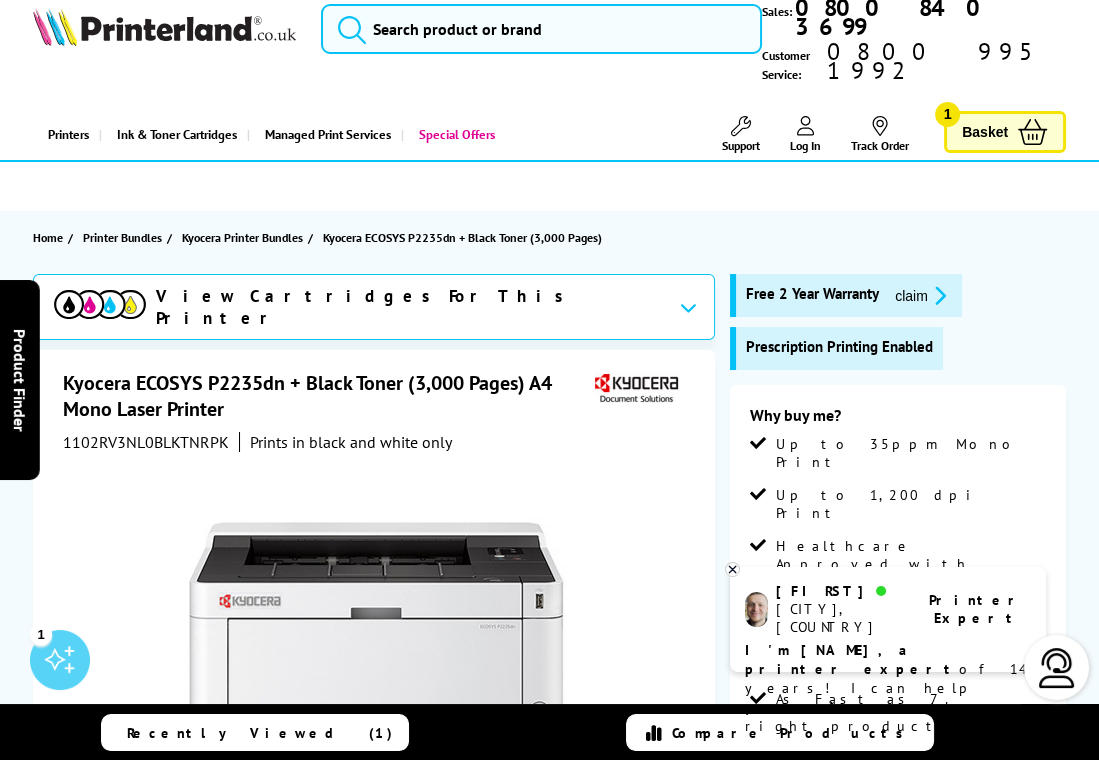 click on "Basket" at bounding box center (985, 132) 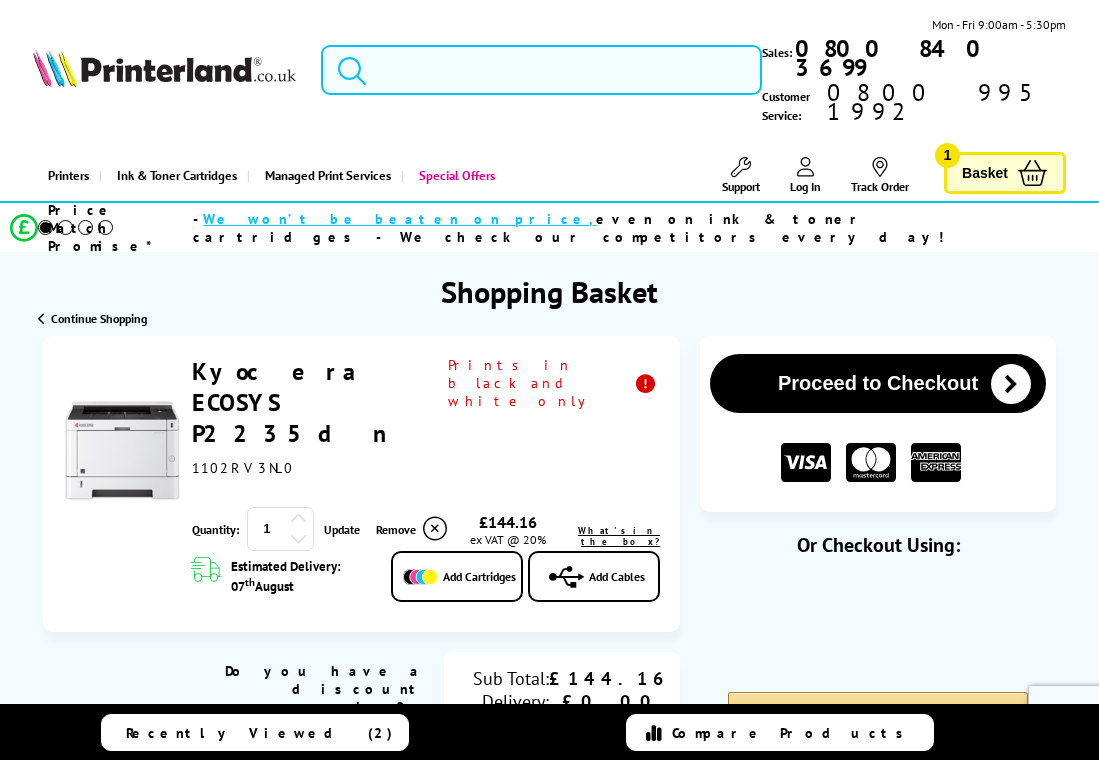 scroll, scrollTop: 0, scrollLeft: 0, axis: both 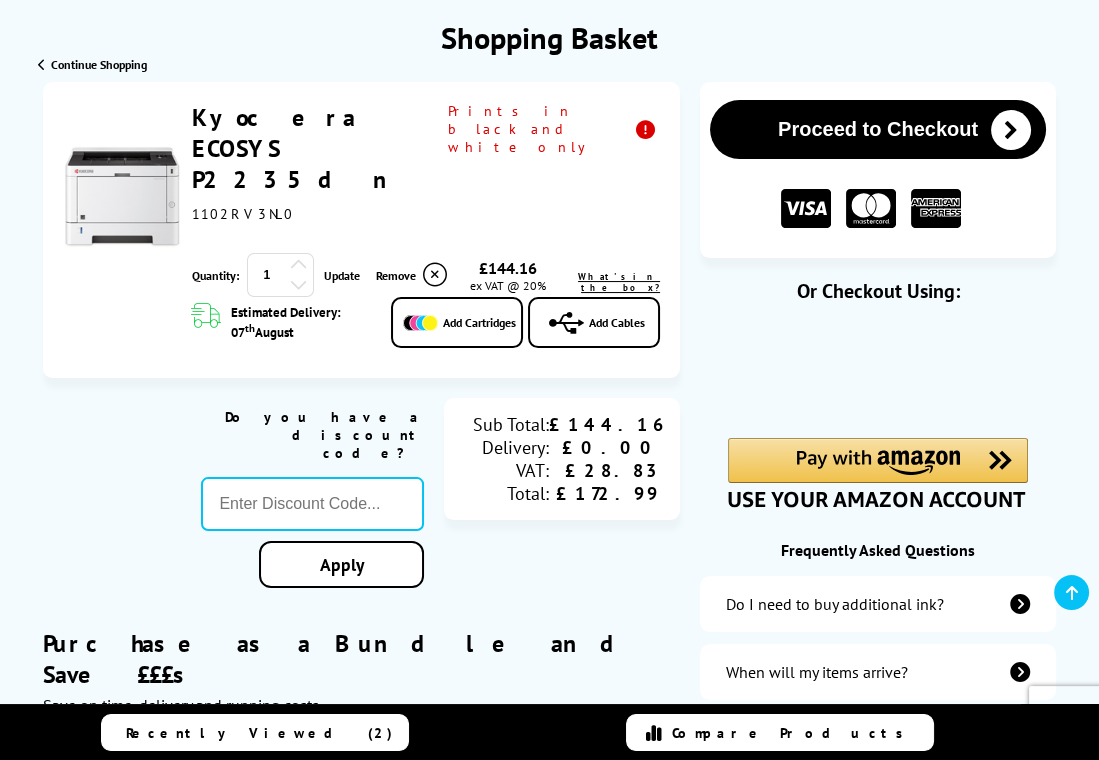 click on "Proceed to Checkout" at bounding box center (878, 129) 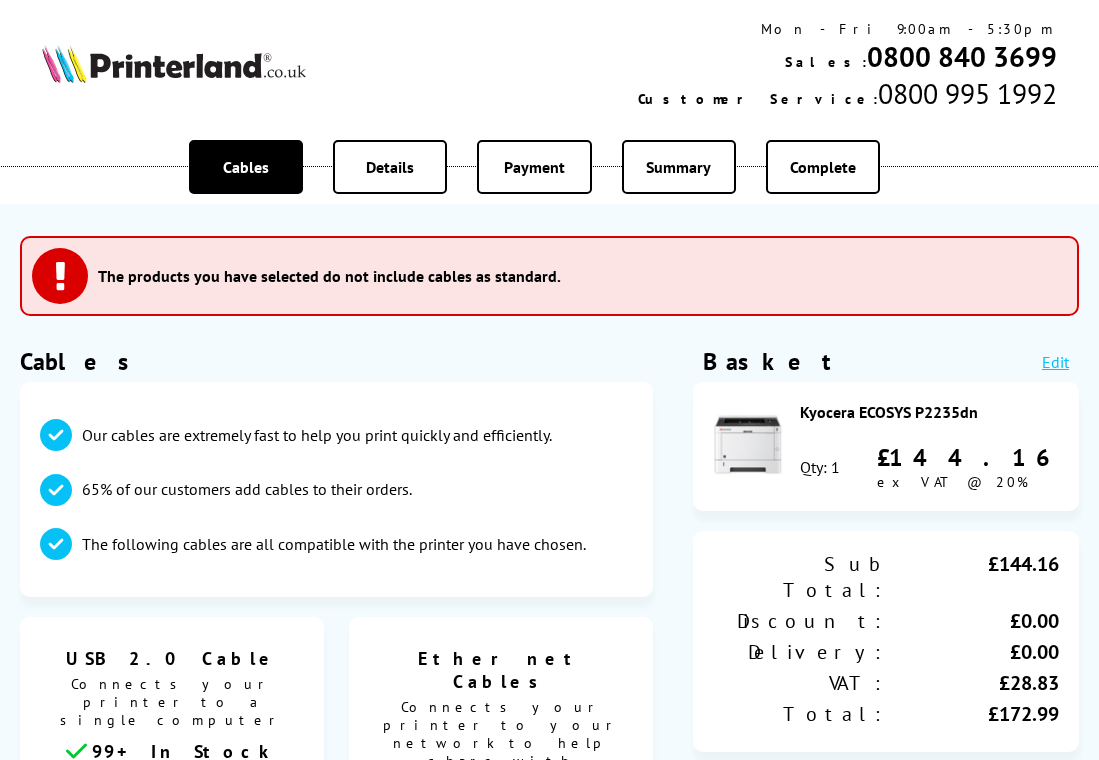 scroll, scrollTop: 0, scrollLeft: 0, axis: both 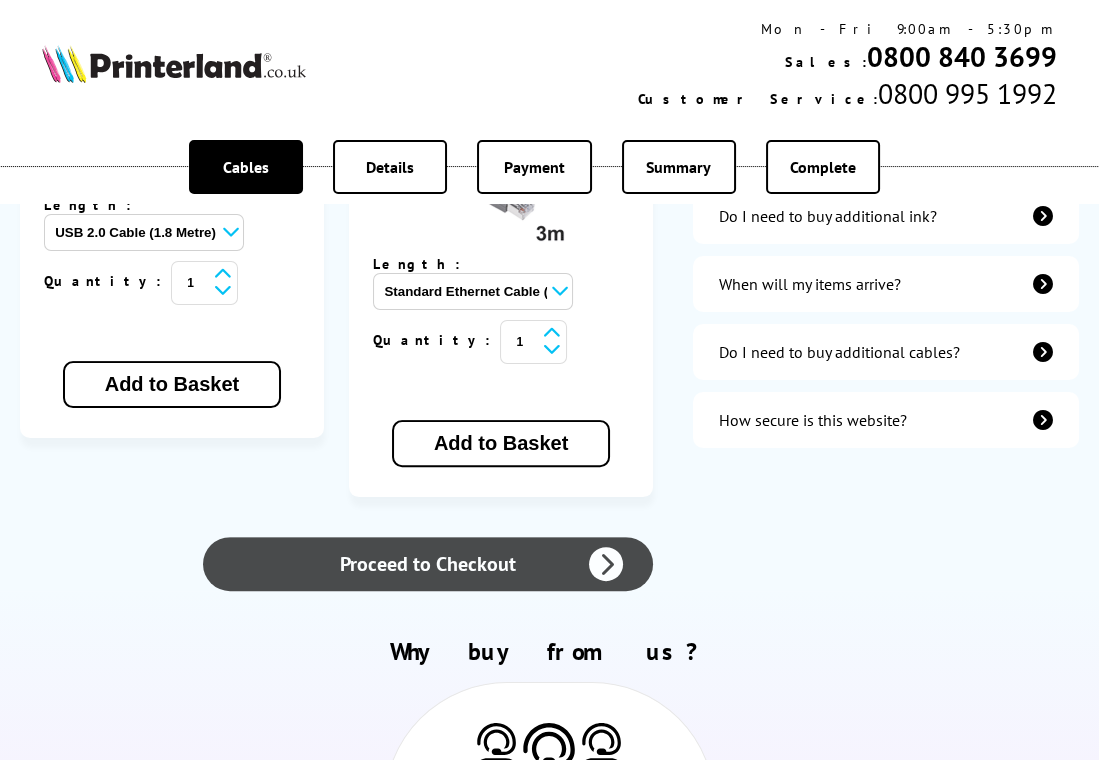 click on "Proceed to Checkout" at bounding box center (428, 564) 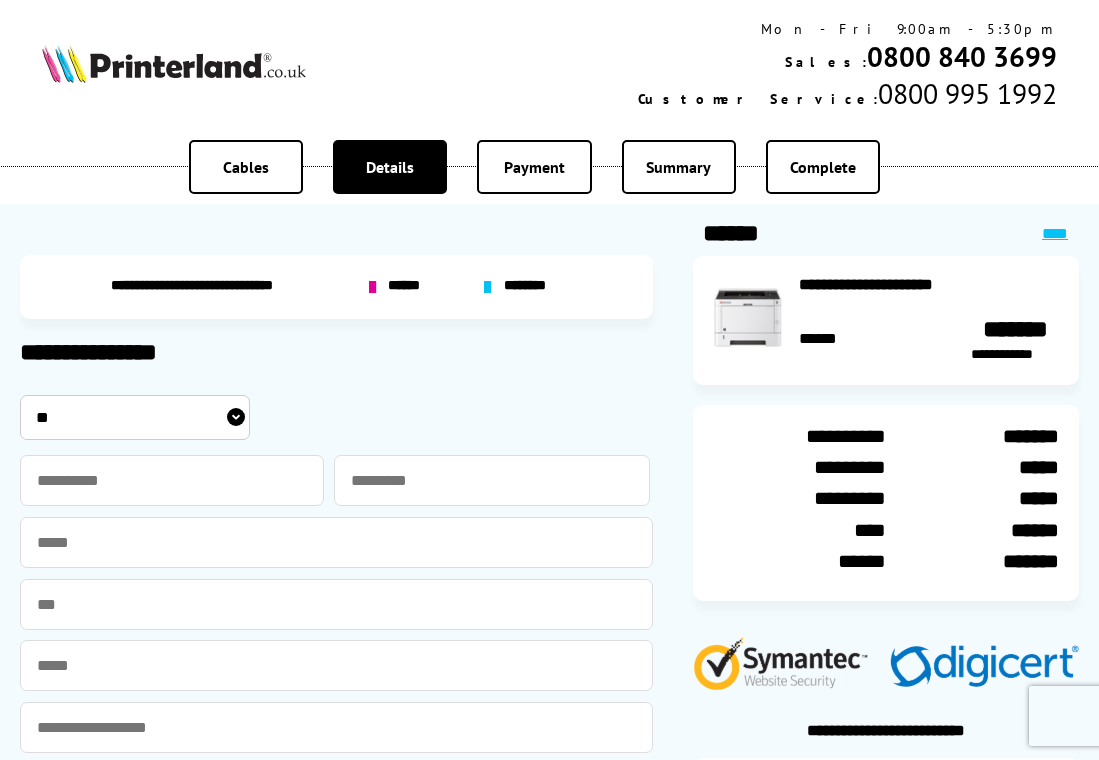 scroll, scrollTop: 0, scrollLeft: 0, axis: both 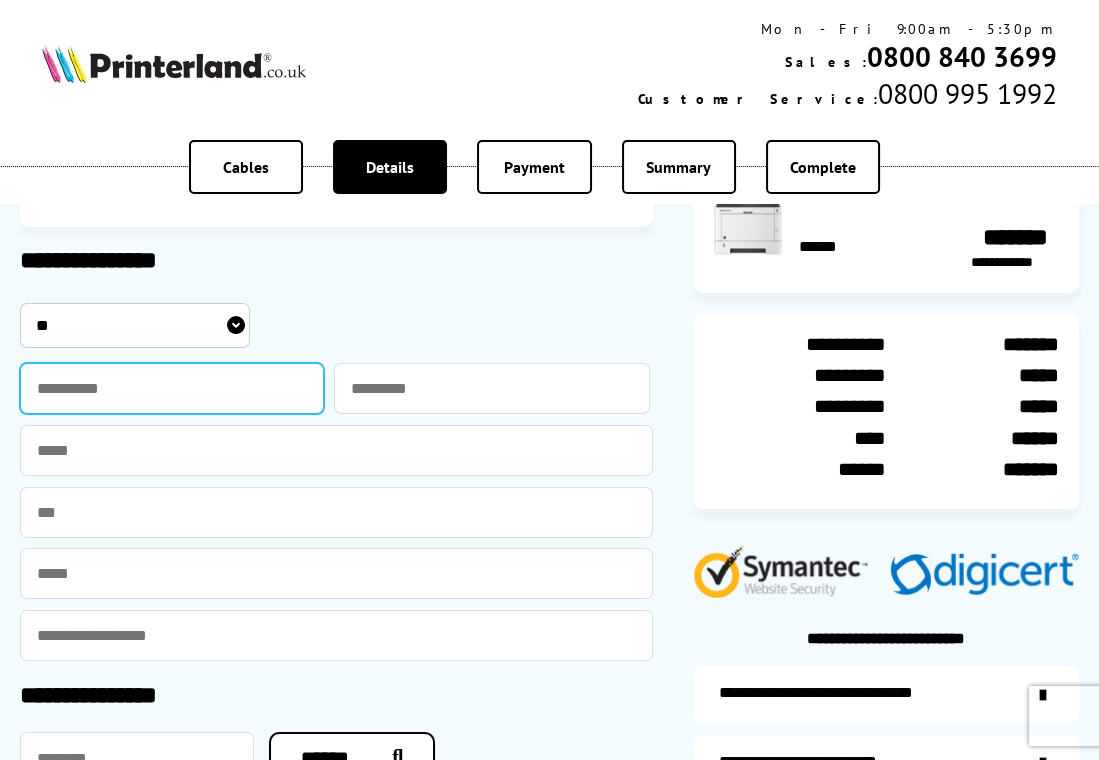 click at bounding box center [172, 388] 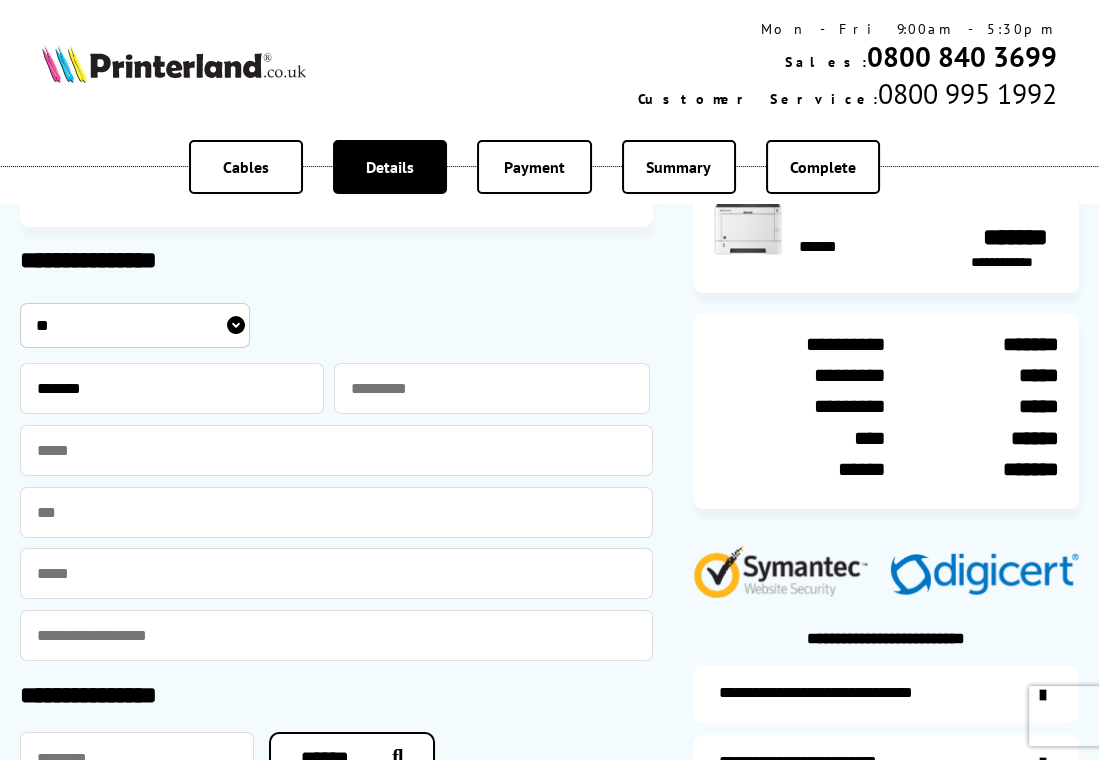 type on "*****" 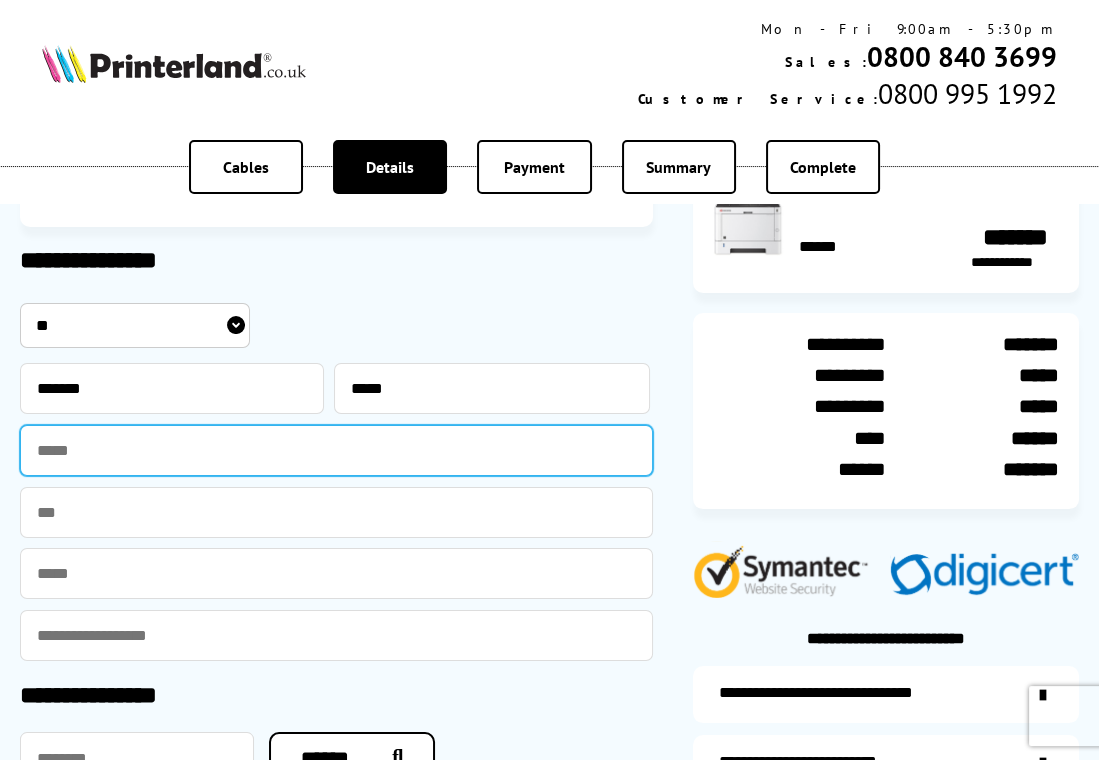 type on "**********" 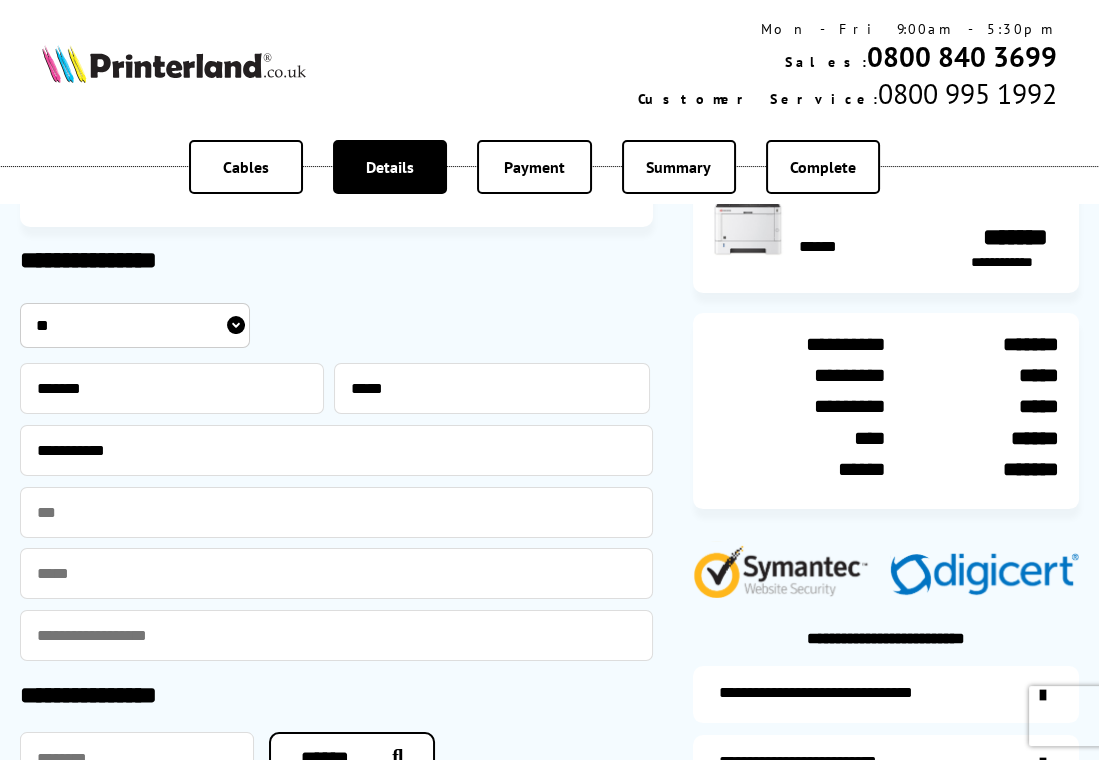 type on "**********" 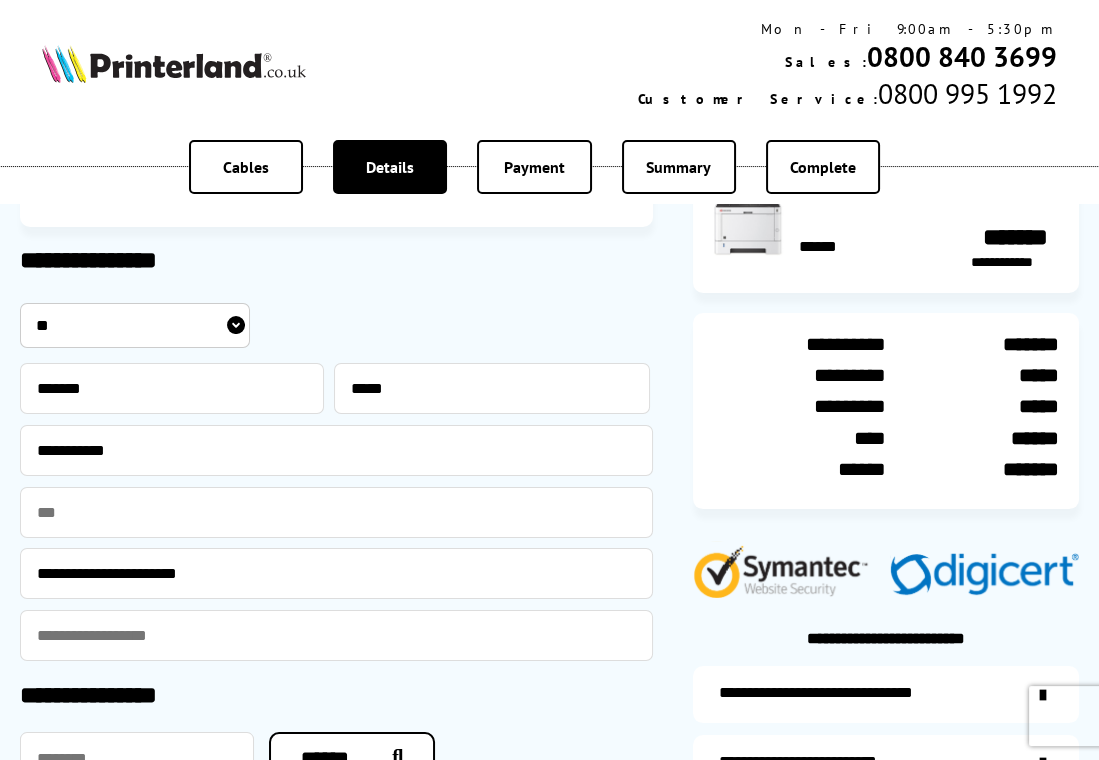 type on "**********" 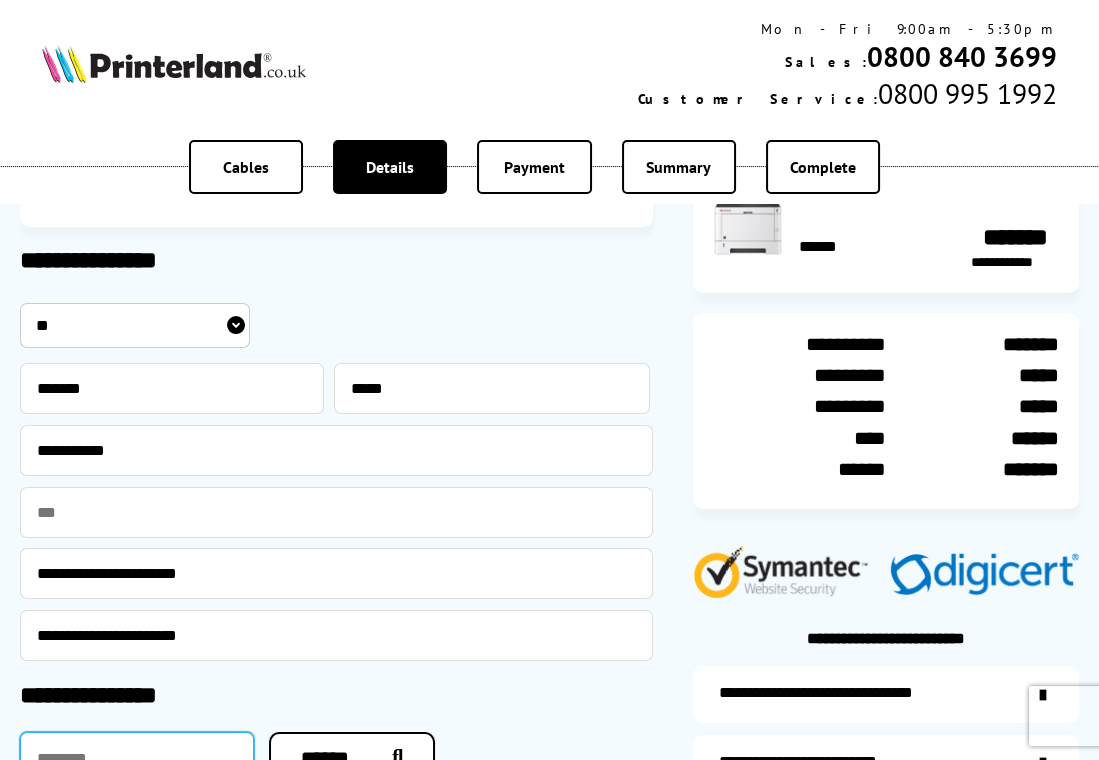 type on "********" 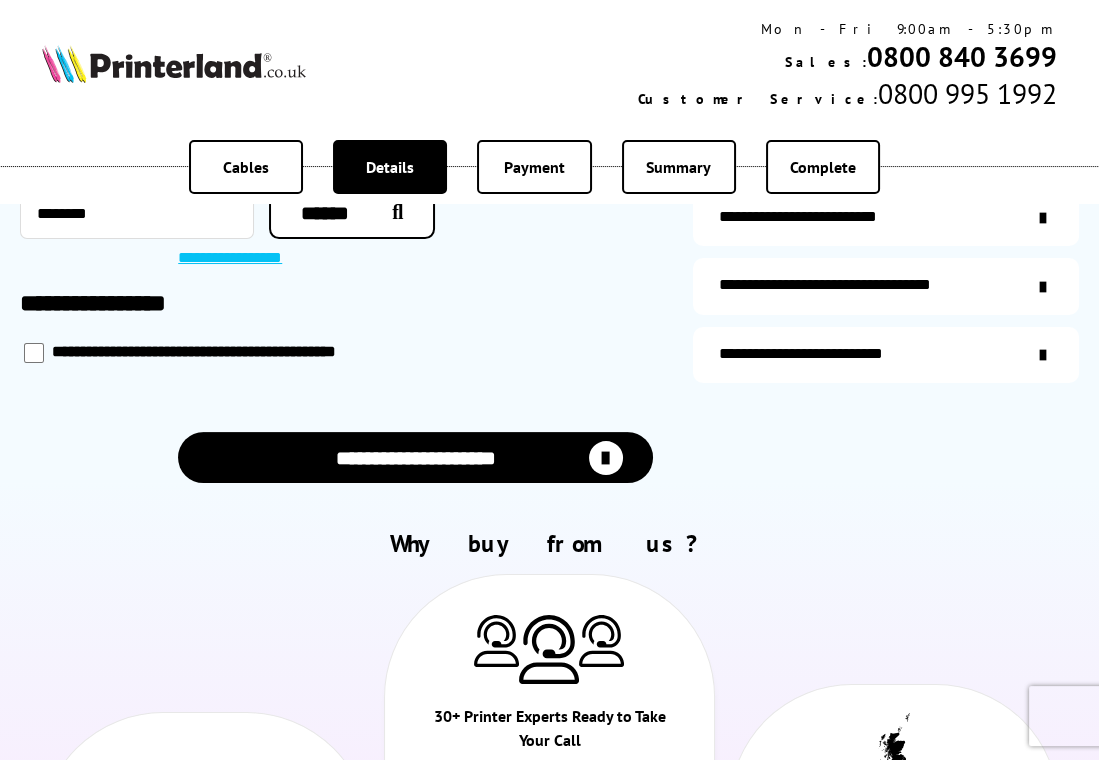 scroll, scrollTop: 651, scrollLeft: 0, axis: vertical 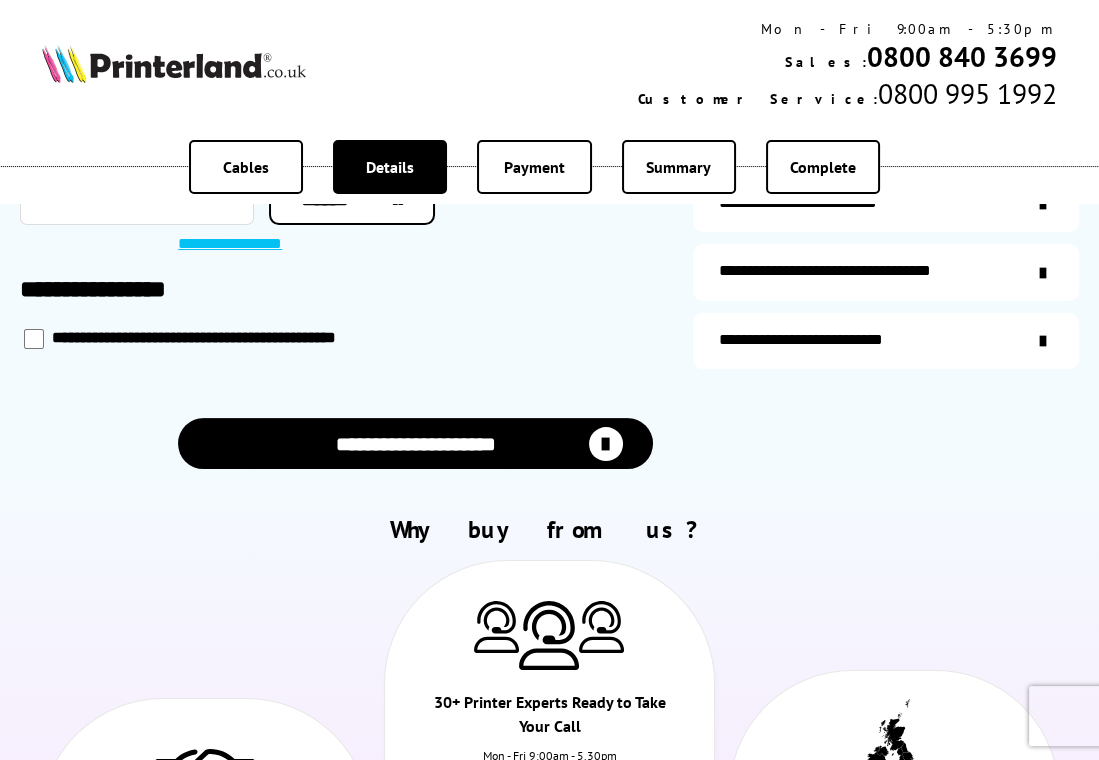 click on "**********" at bounding box center (415, 443) 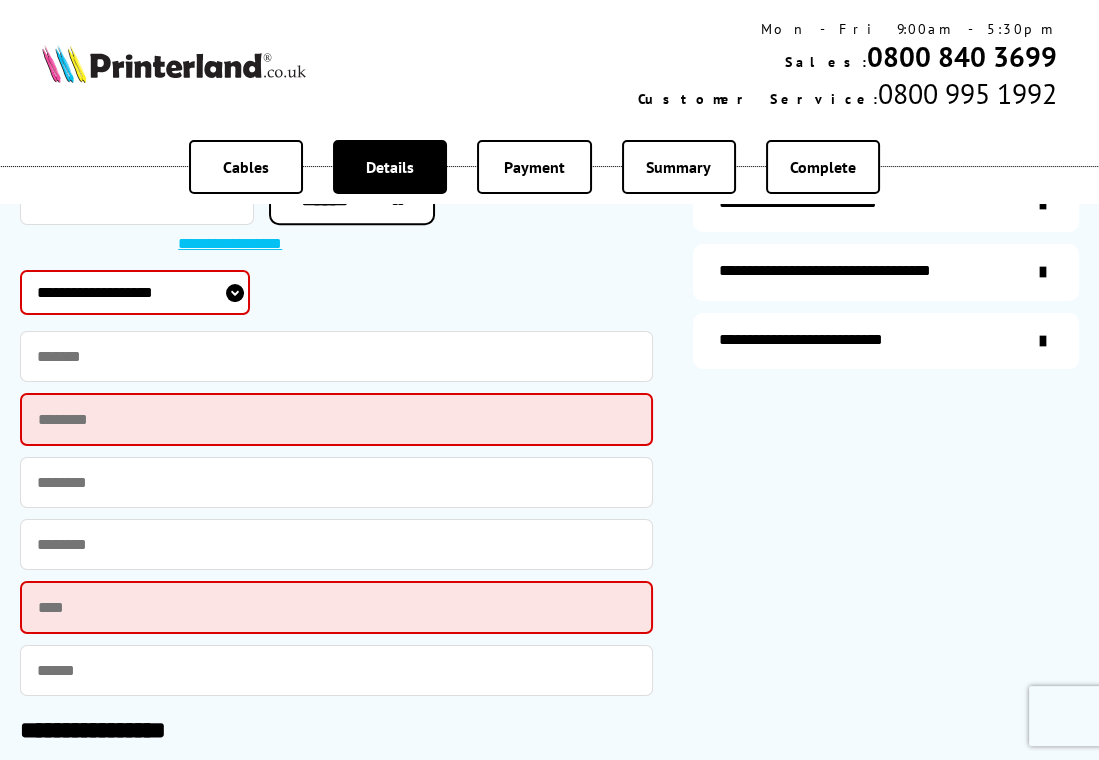 click on "**********" at bounding box center [135, 292] 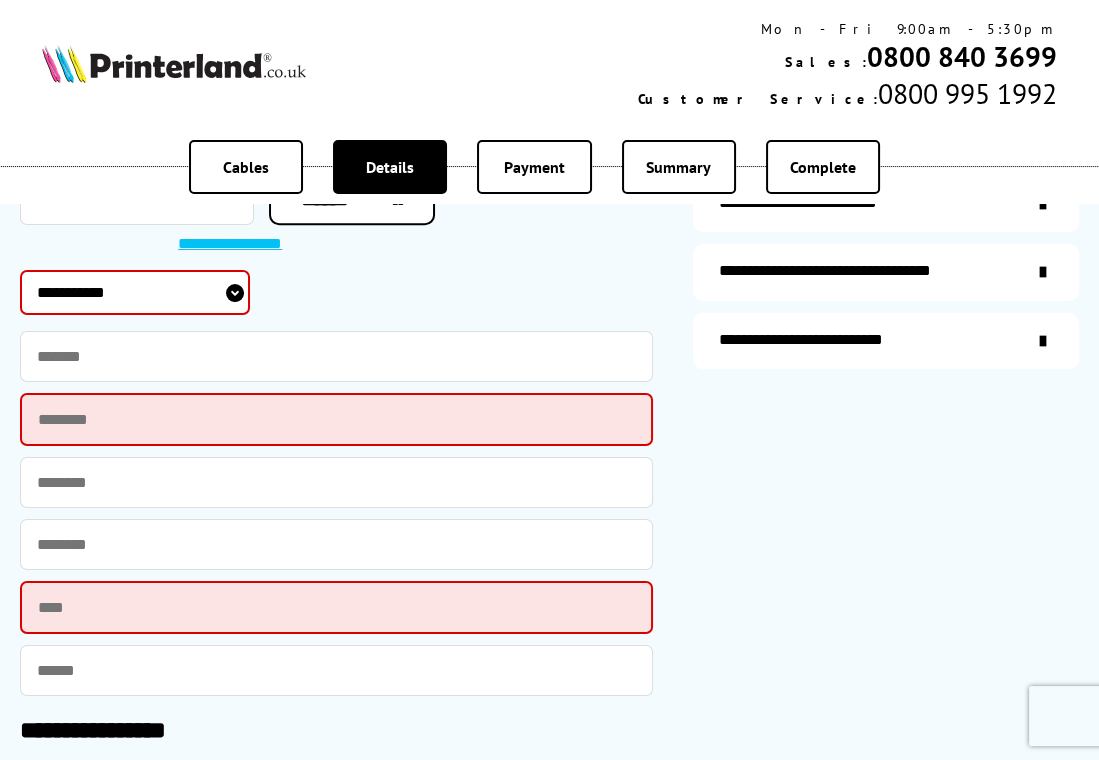 click on "**********" at bounding box center [135, 292] 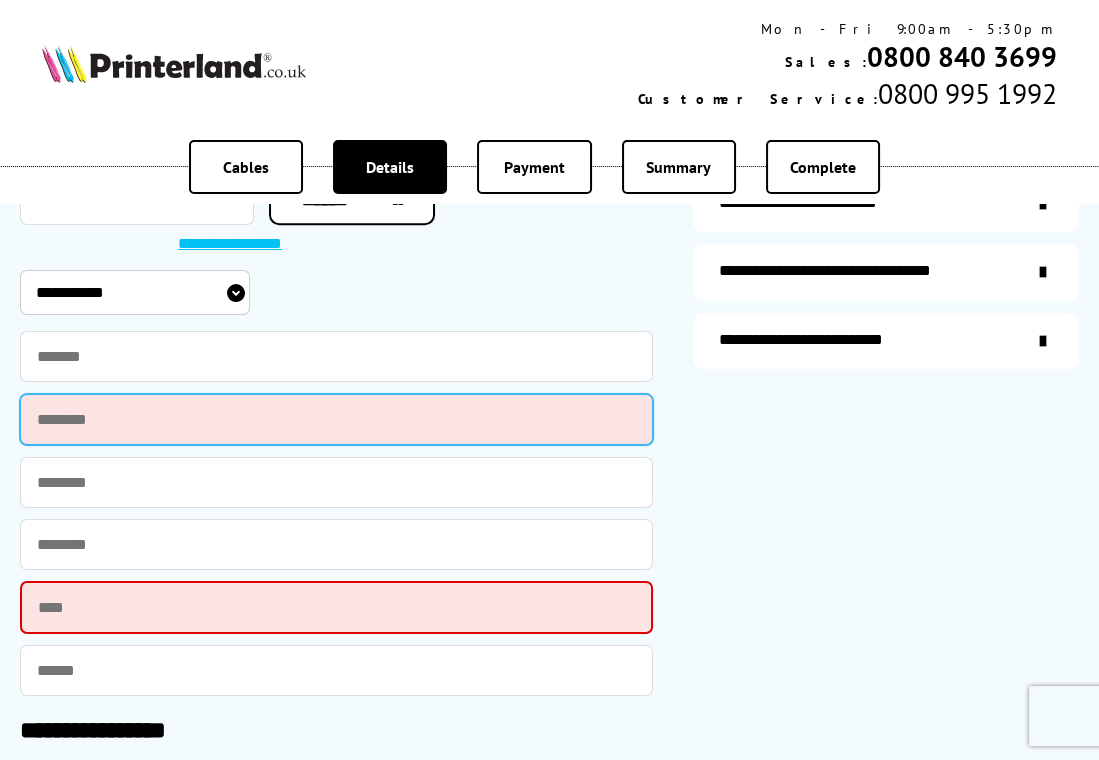 click at bounding box center [336, 419] 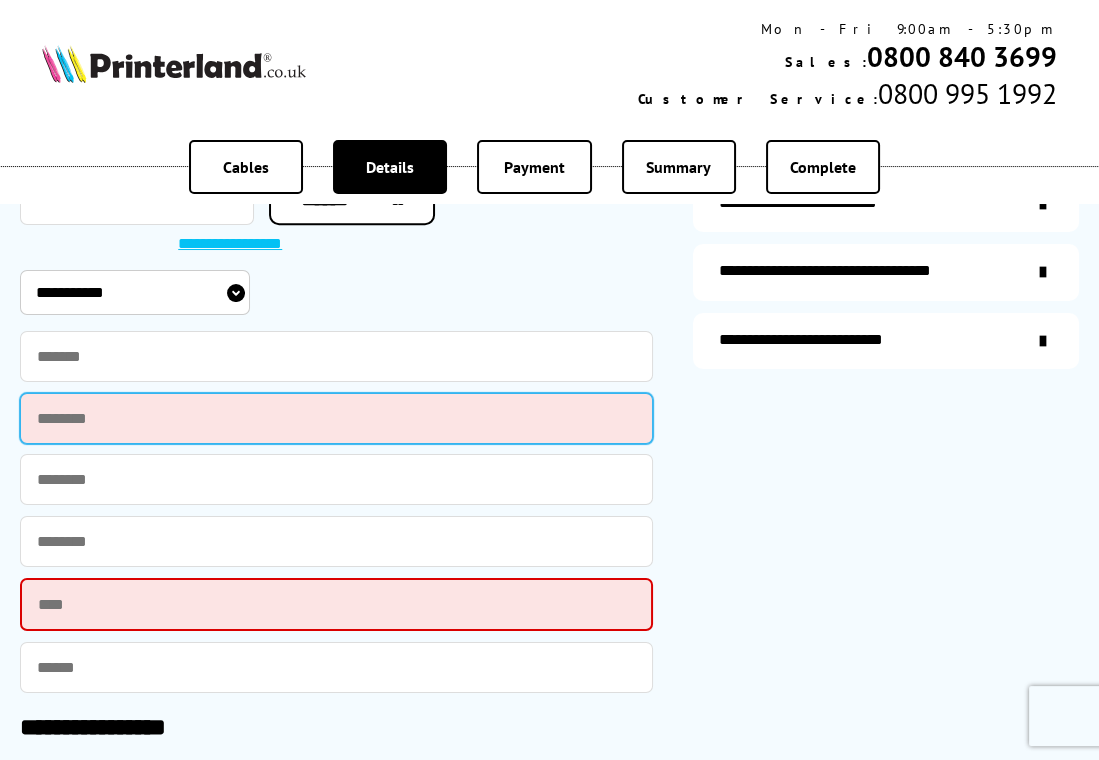 type on "********" 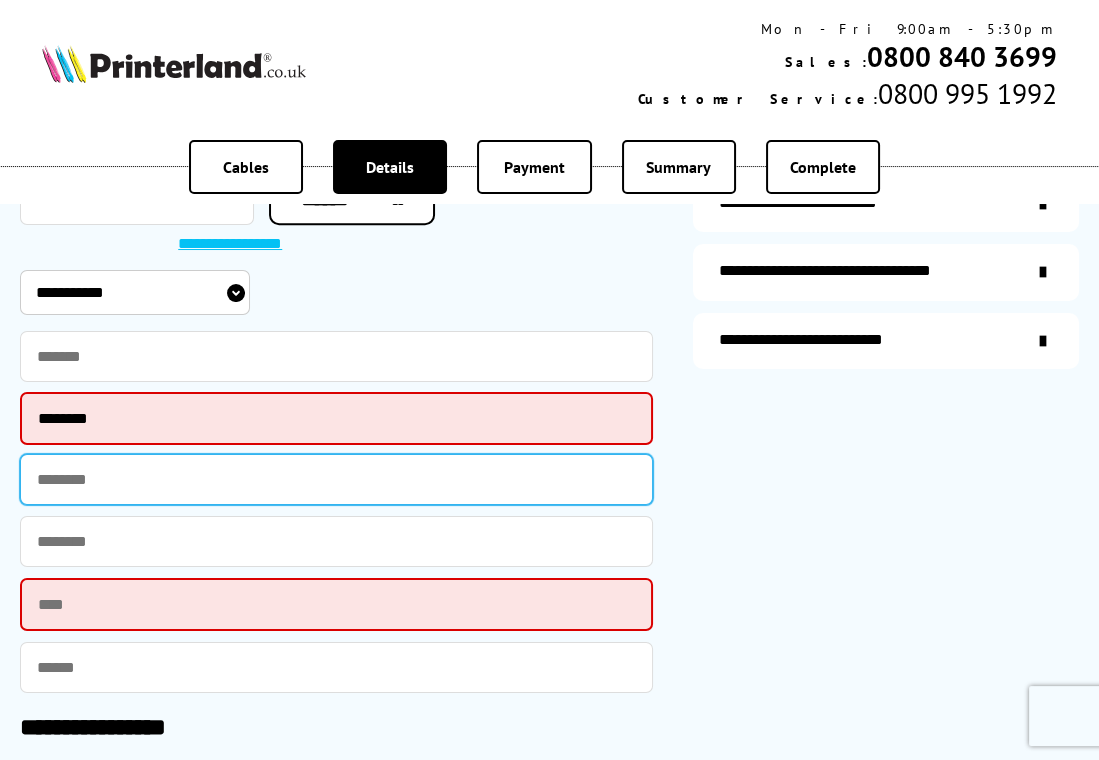type on "**********" 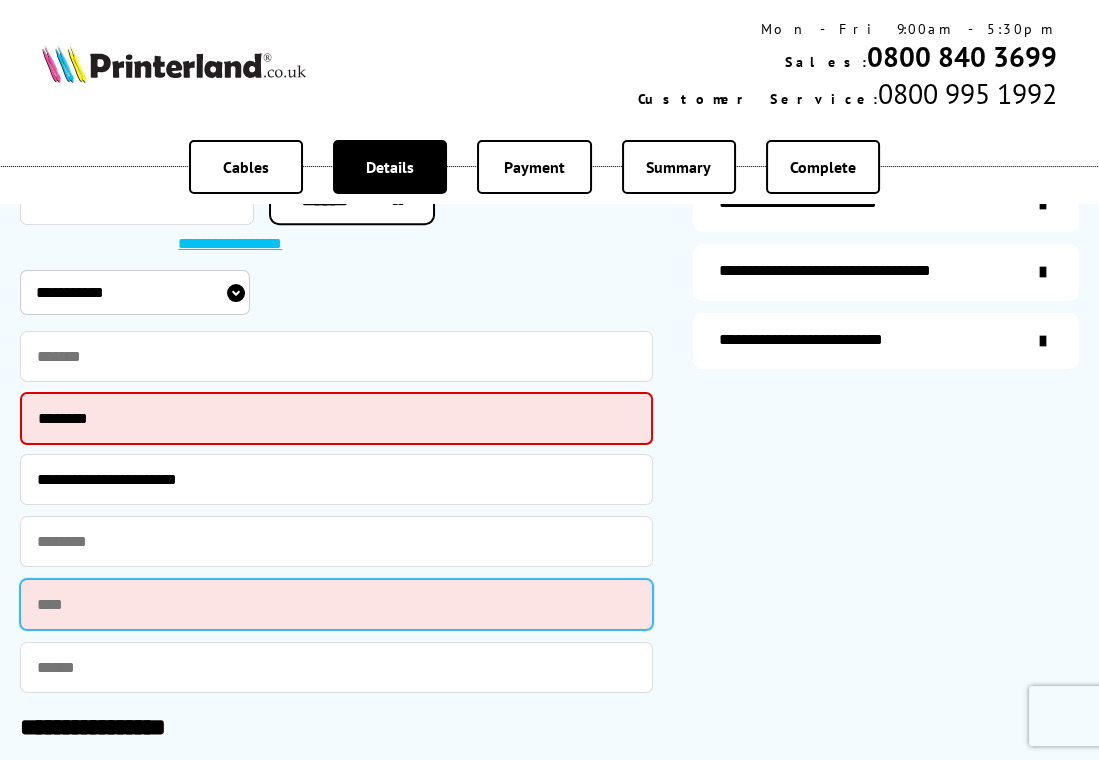 type on "**********" 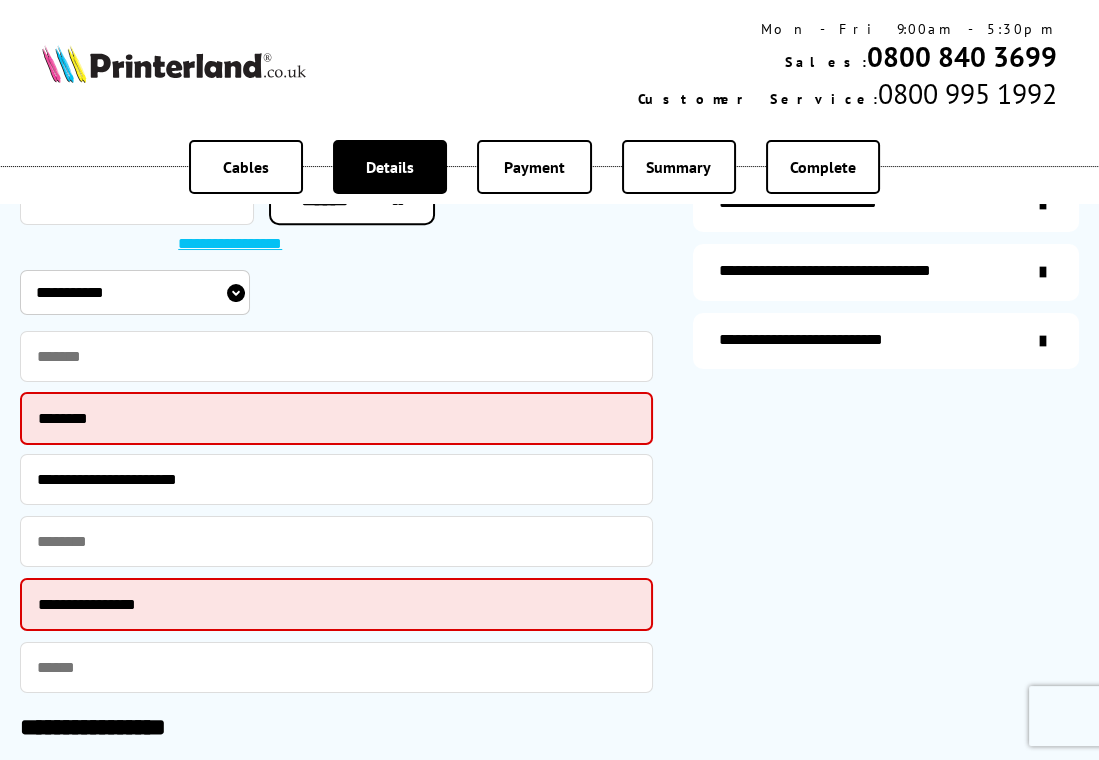 type on "**********" 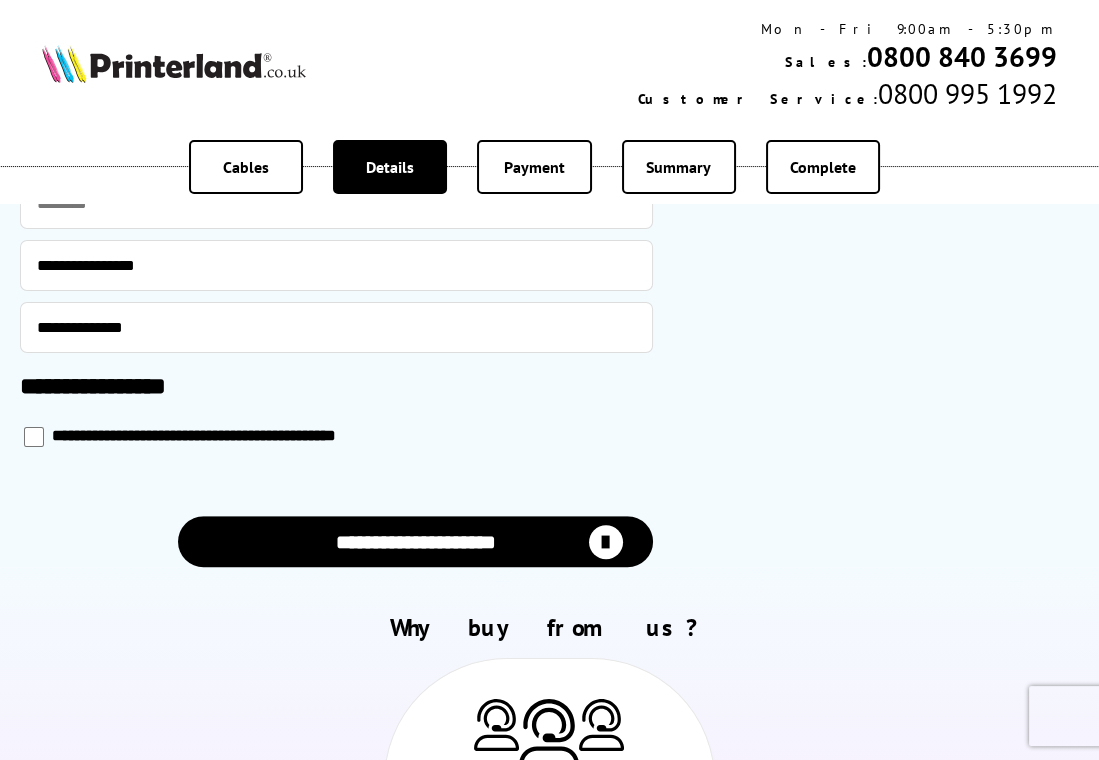scroll, scrollTop: 1282, scrollLeft: 0, axis: vertical 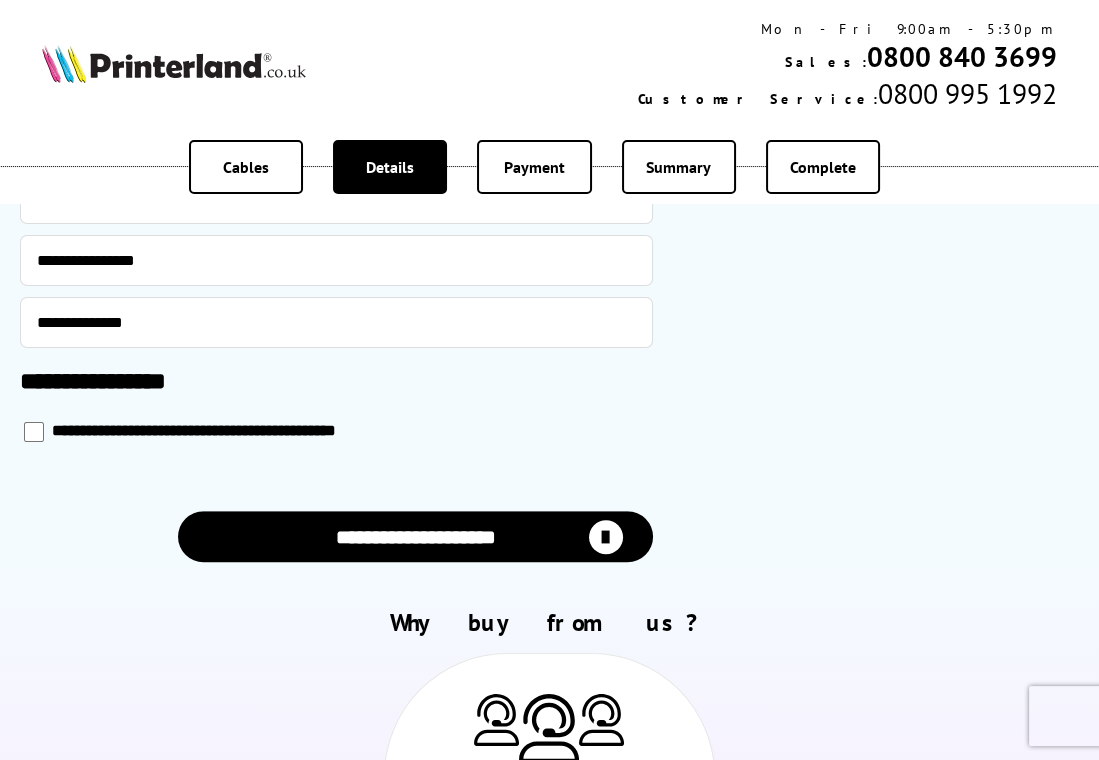 click on "**********" at bounding box center (415, 536) 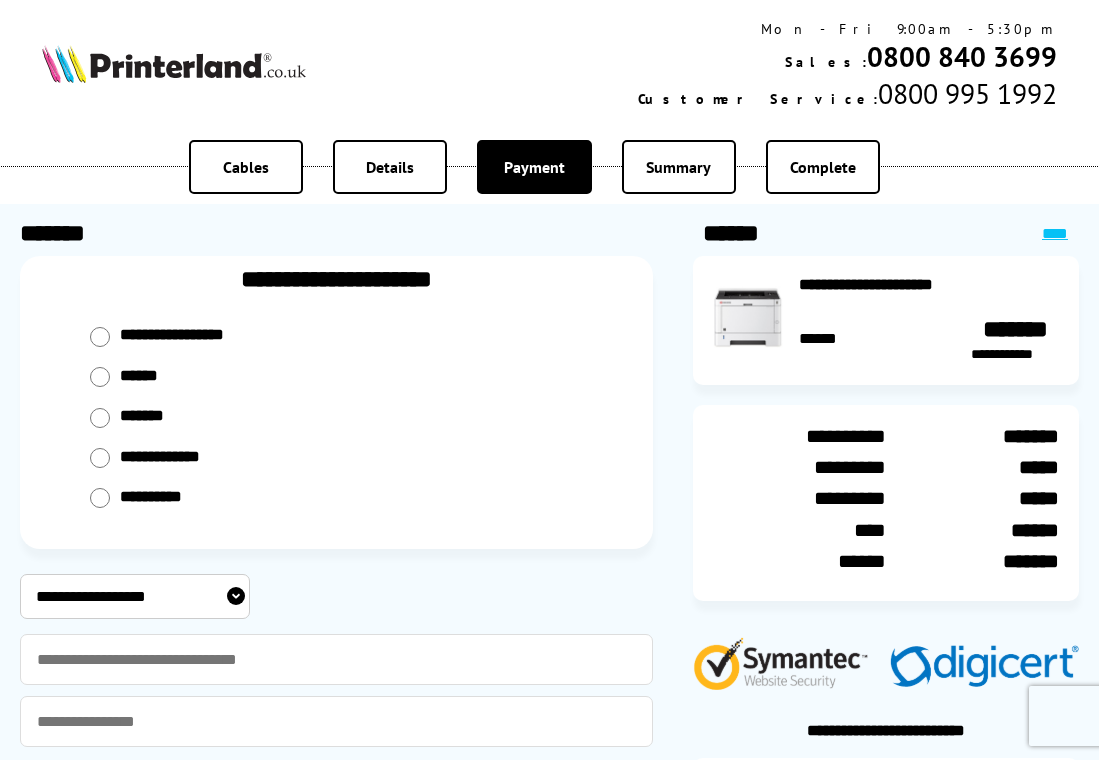 scroll, scrollTop: 0, scrollLeft: 0, axis: both 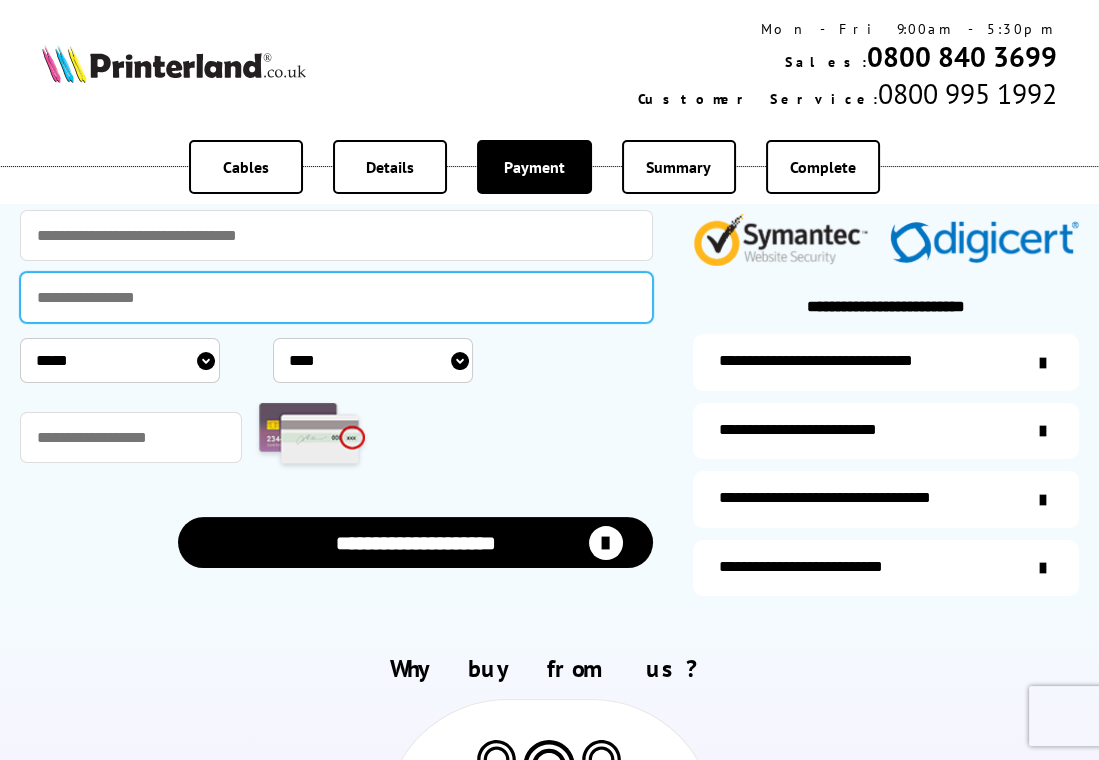 click at bounding box center [336, 297] 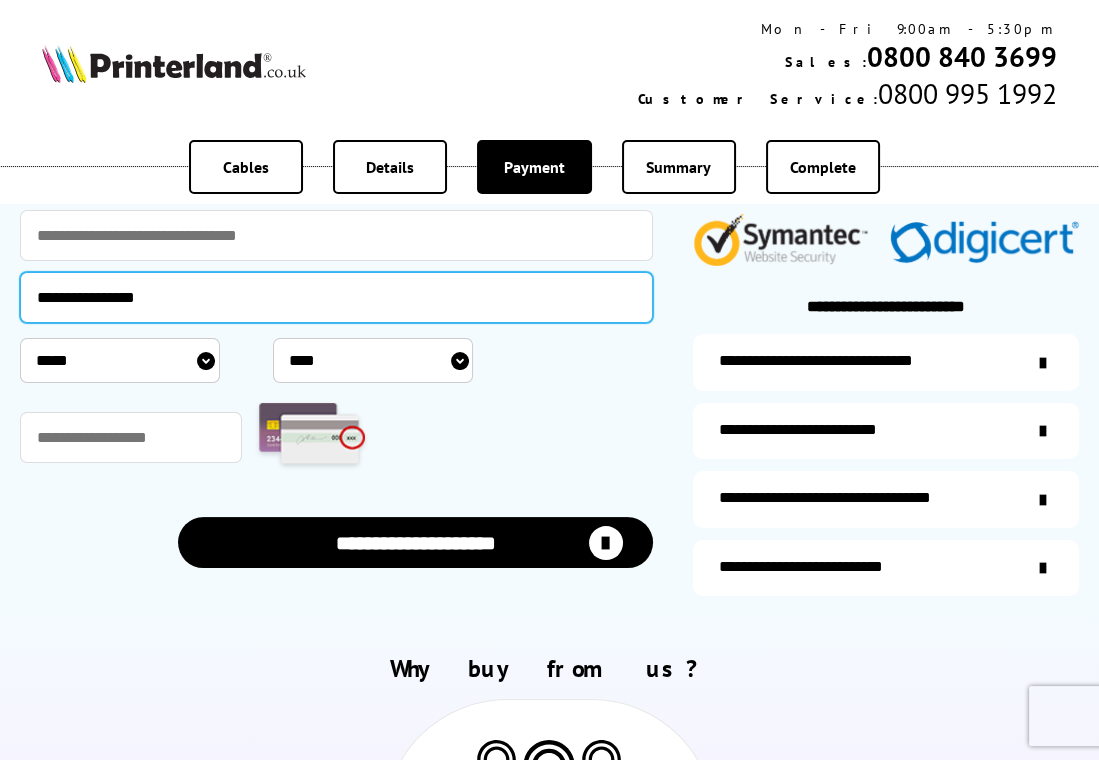 type on "**********" 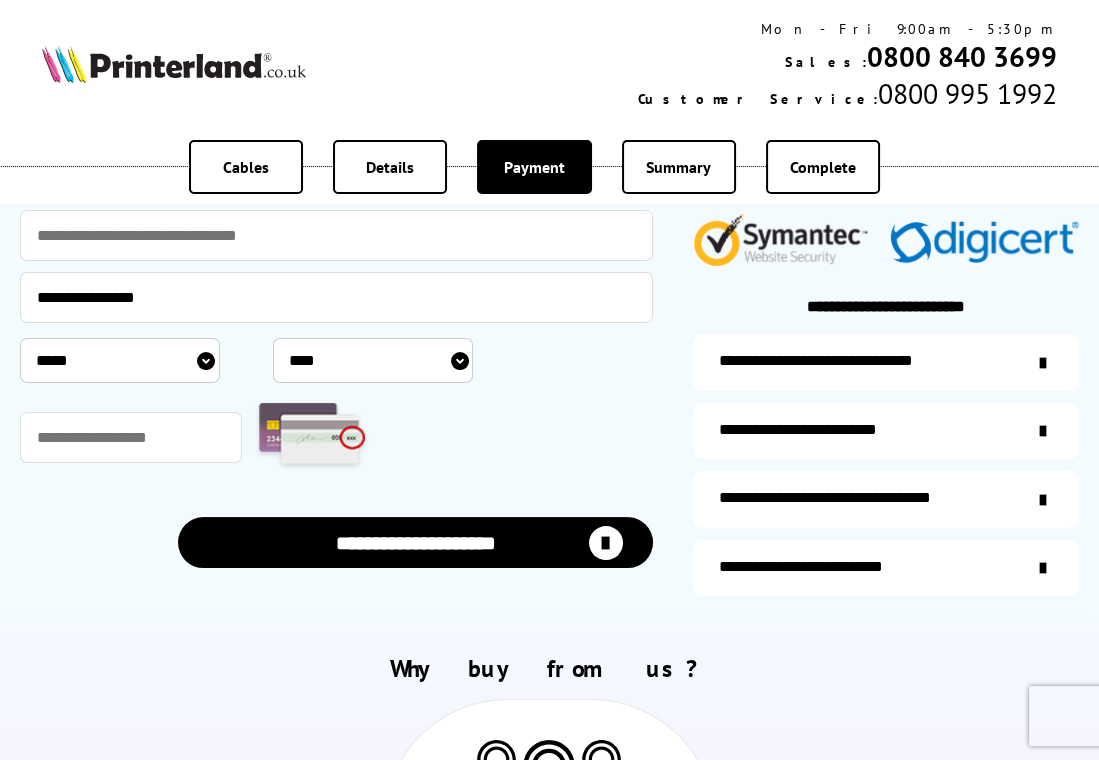 click on "*****
*
*
*
*
*
*
*
*
*
**
**
**" at bounding box center [120, 360] 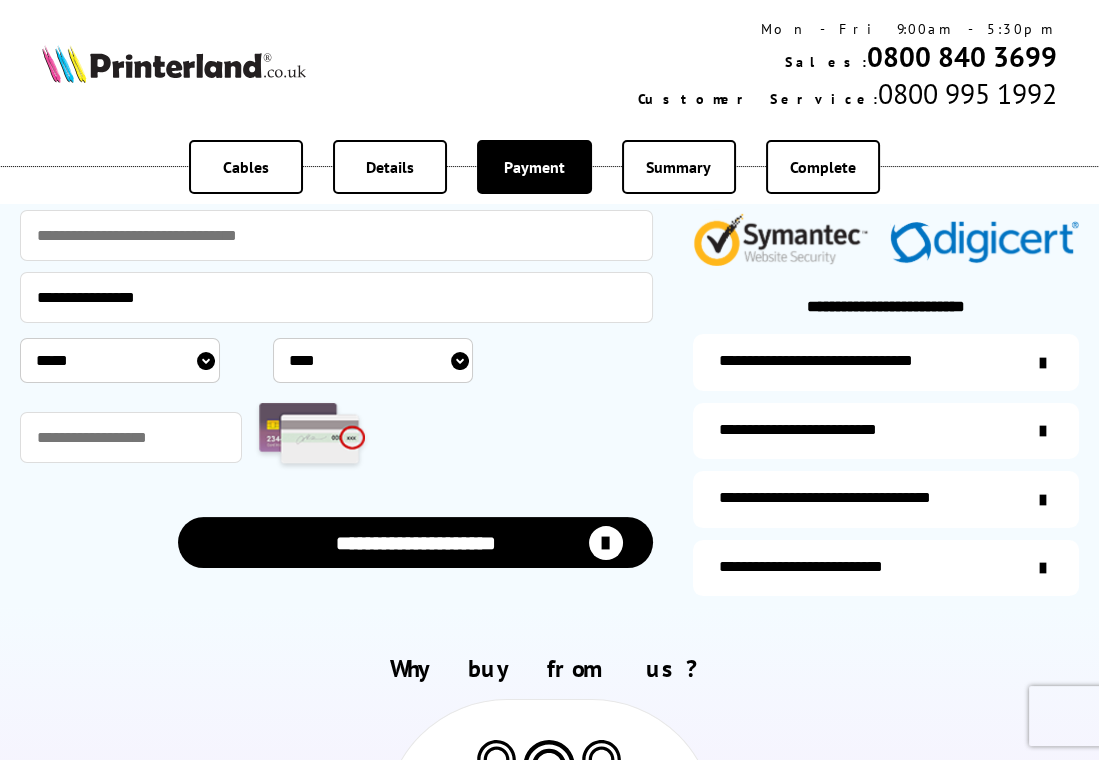 select on "*" 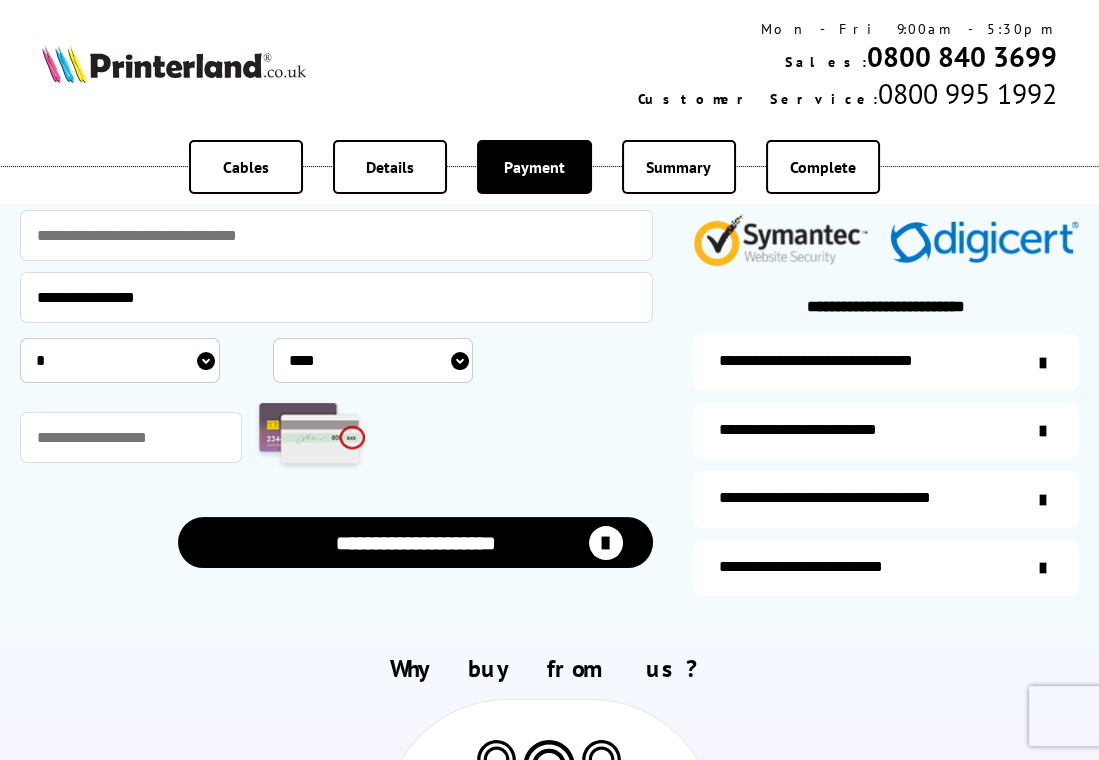 click on "****
****
****
****
****
****
****
****
****
****
****
****
****
****
****
****
****
****
****
****
****
****" at bounding box center [373, 360] 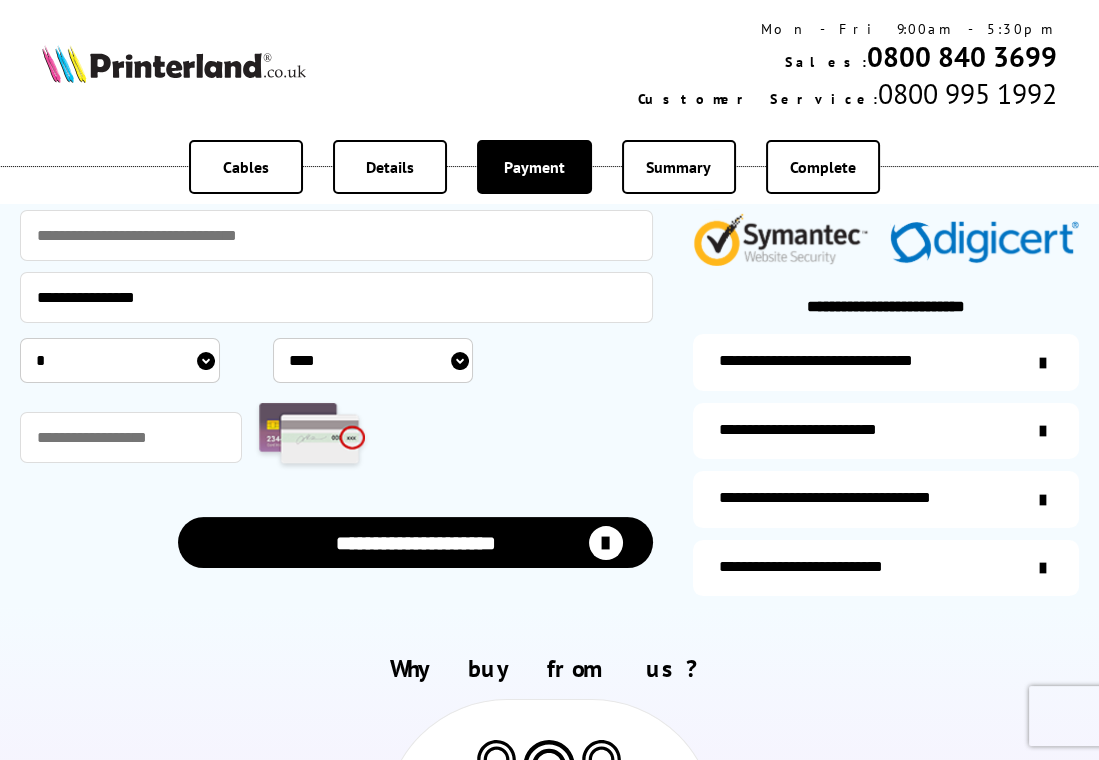 select on "****" 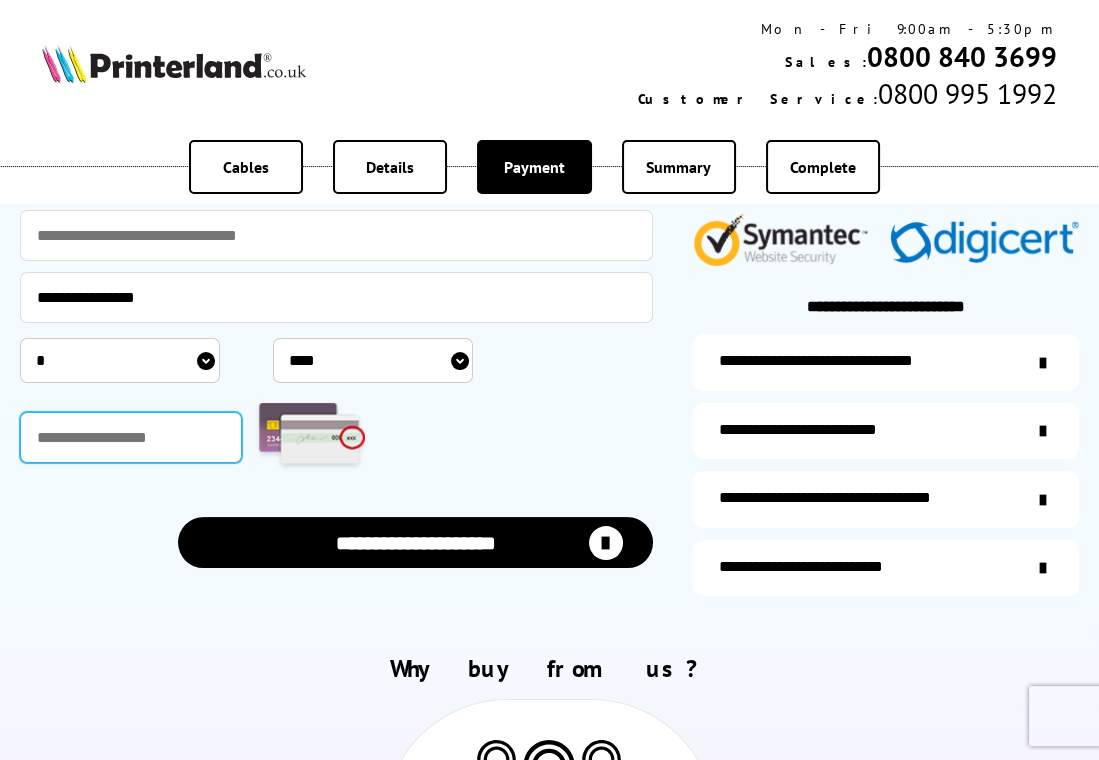 click at bounding box center [131, 437] 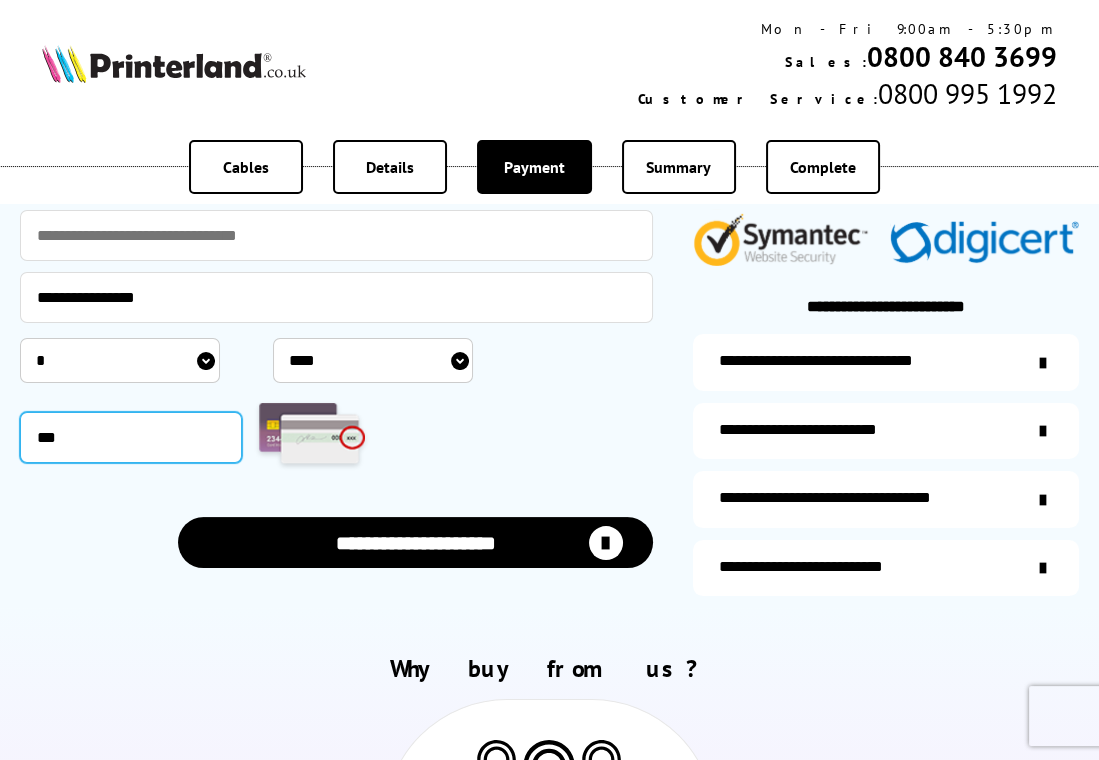 type on "***" 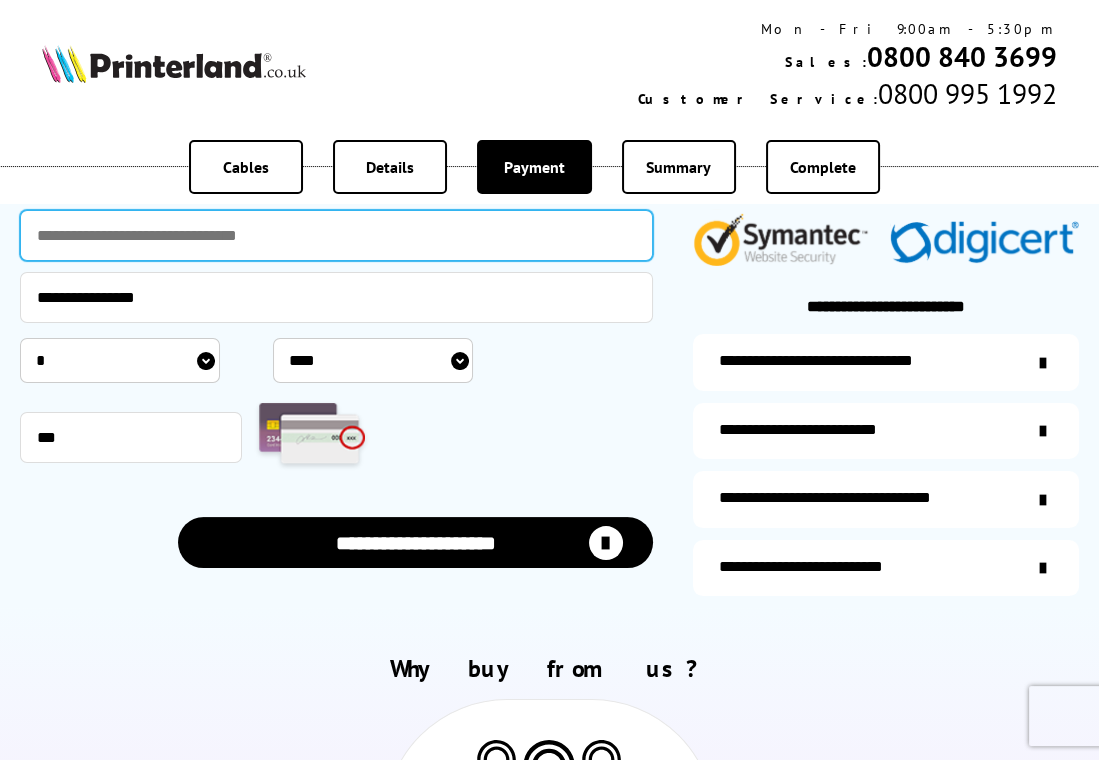 click at bounding box center [336, 235] 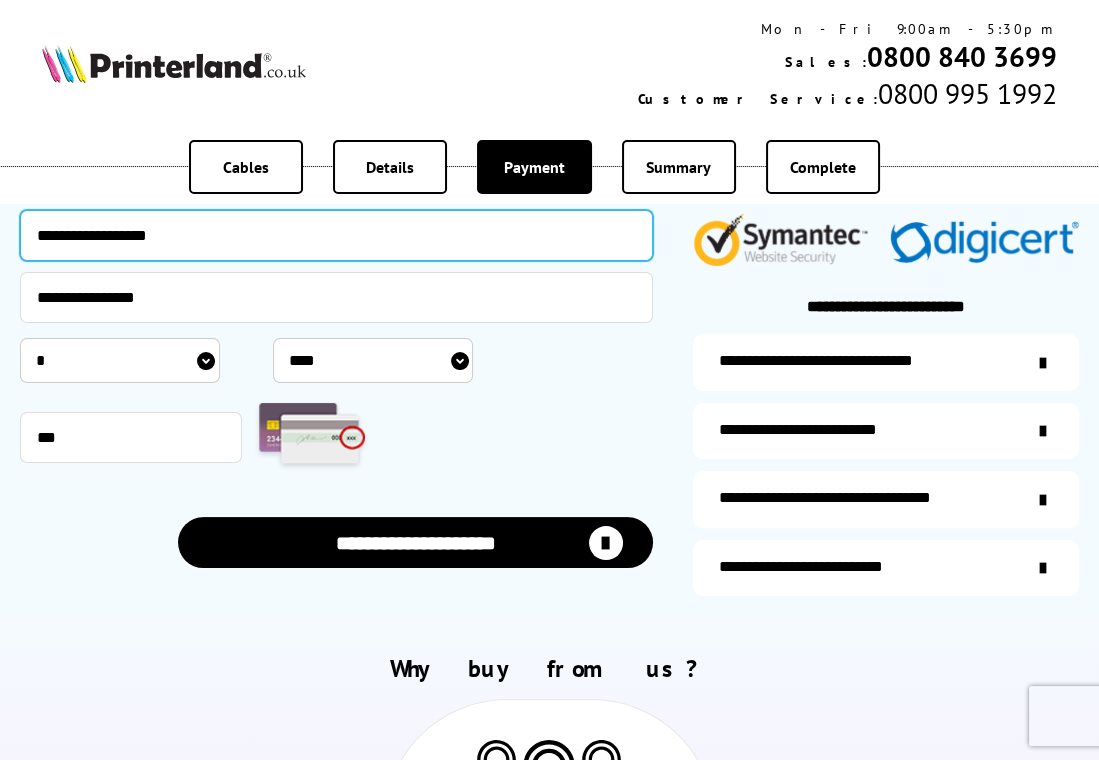 type on "**********" 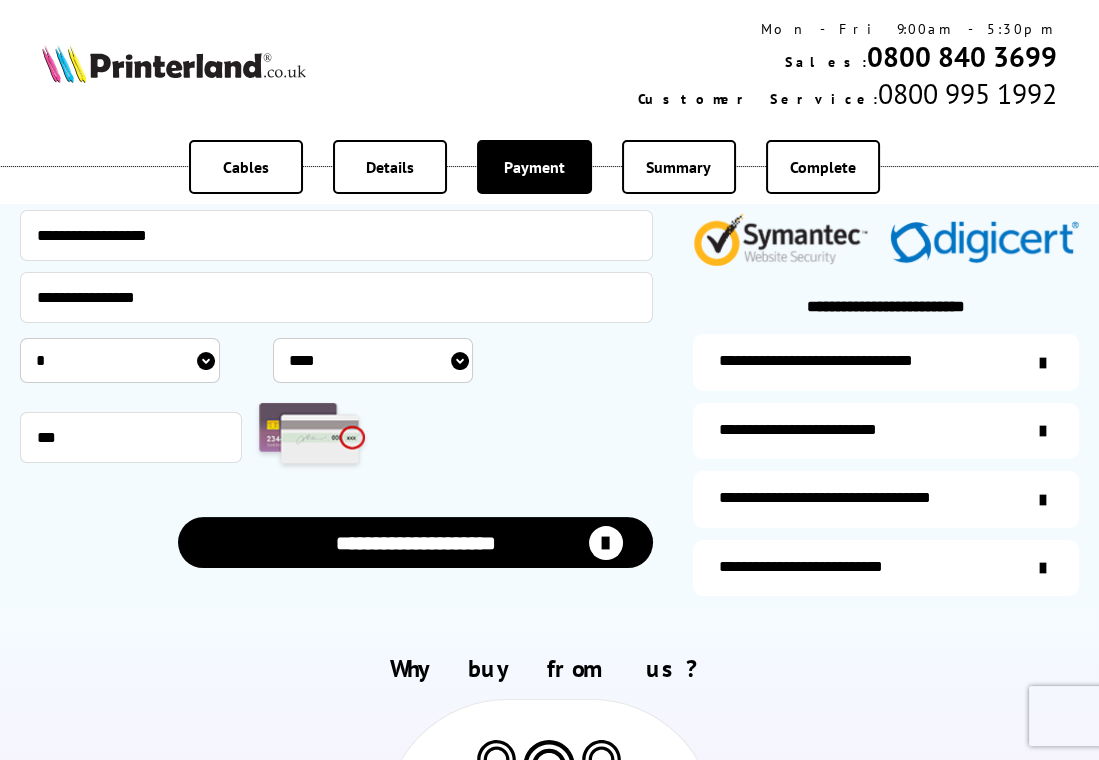 click on "**********" at bounding box center [415, 542] 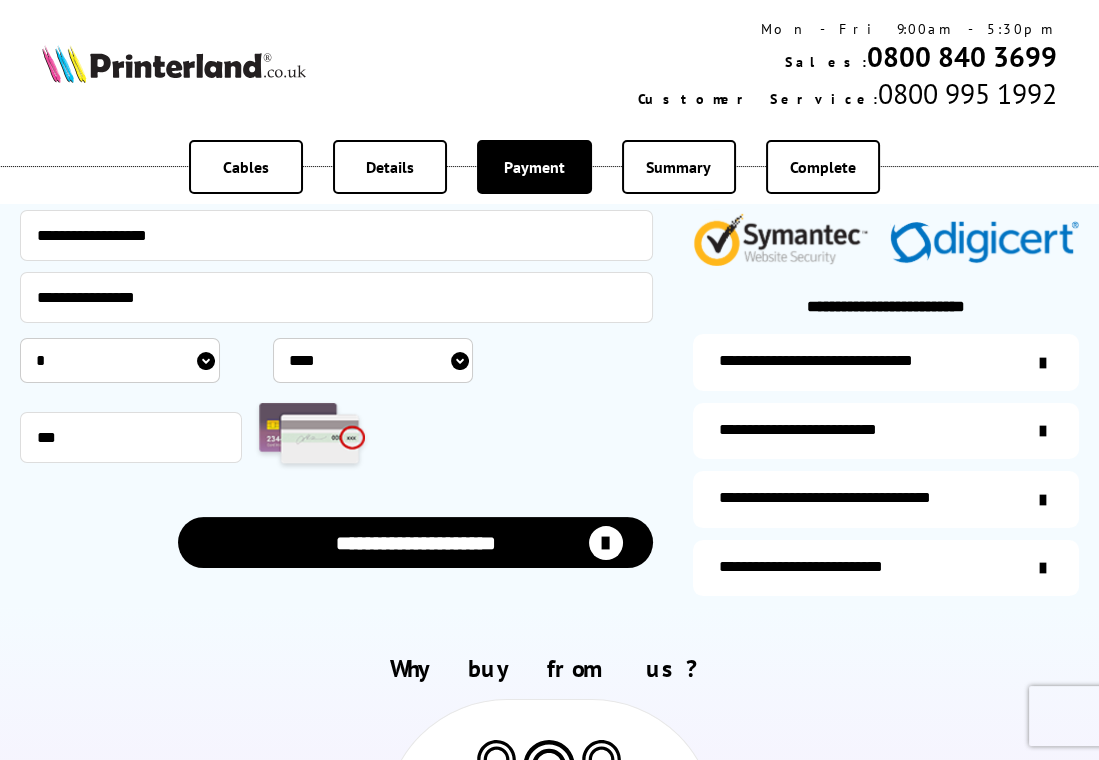 scroll, scrollTop: 651, scrollLeft: 0, axis: vertical 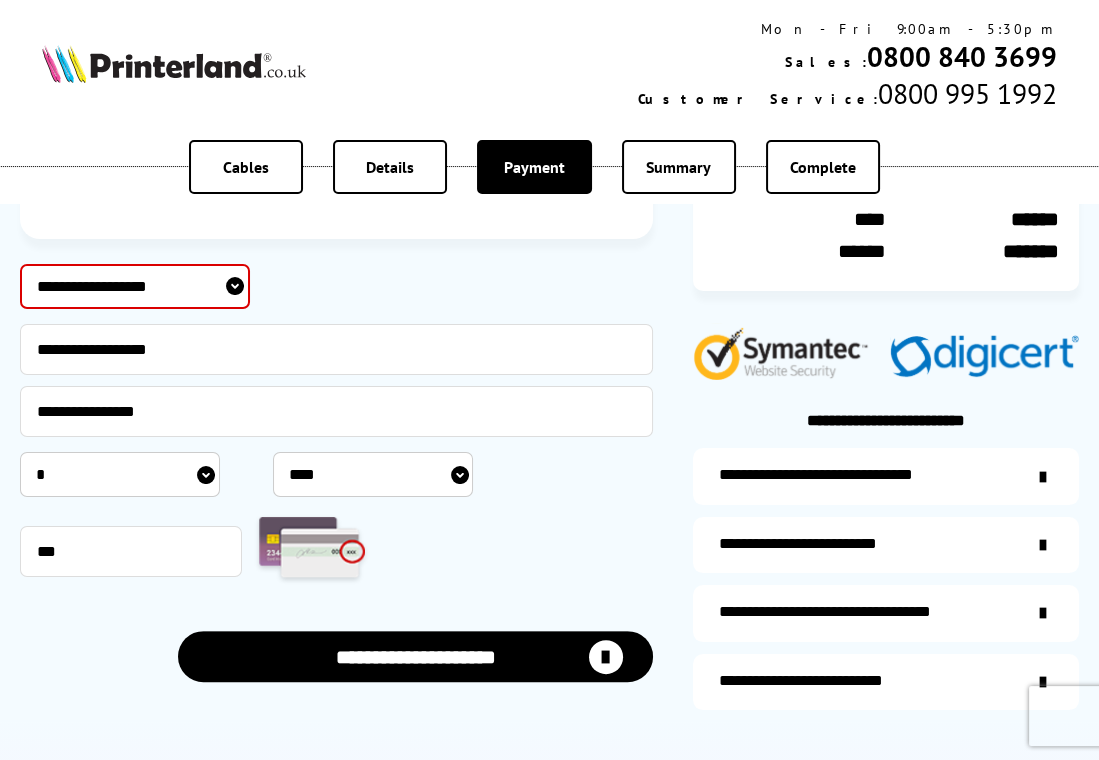click on "**********" at bounding box center (135, 286) 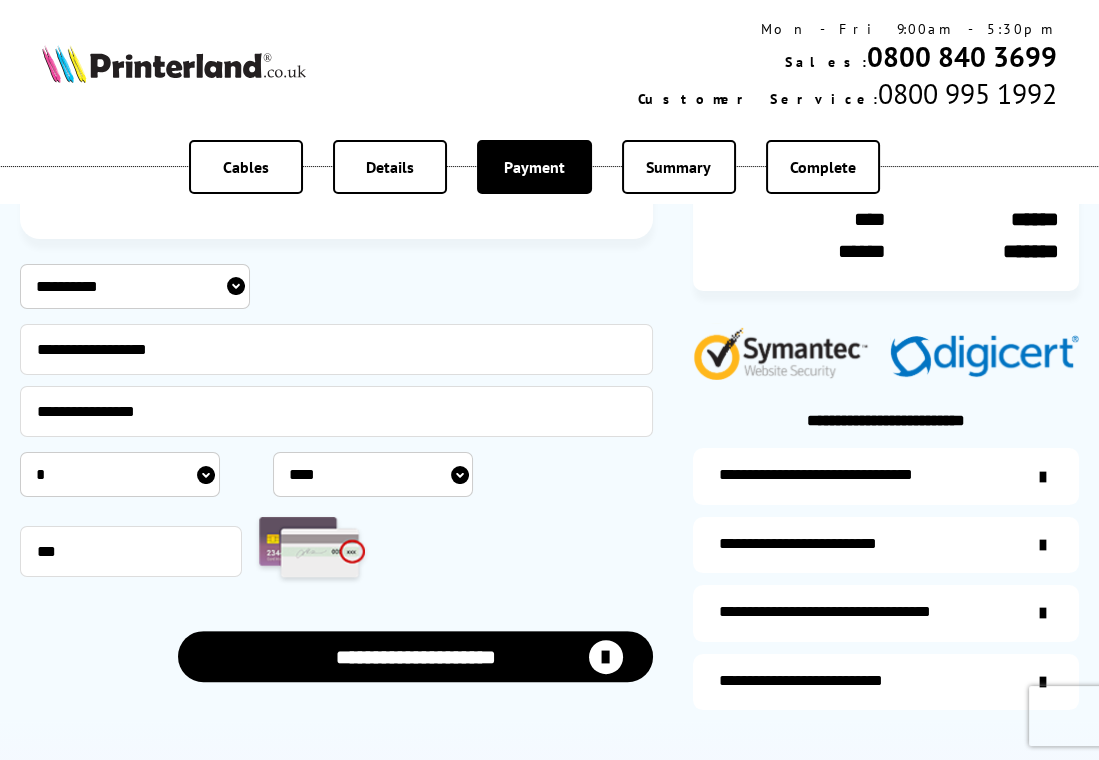 click on "**********" at bounding box center [415, 656] 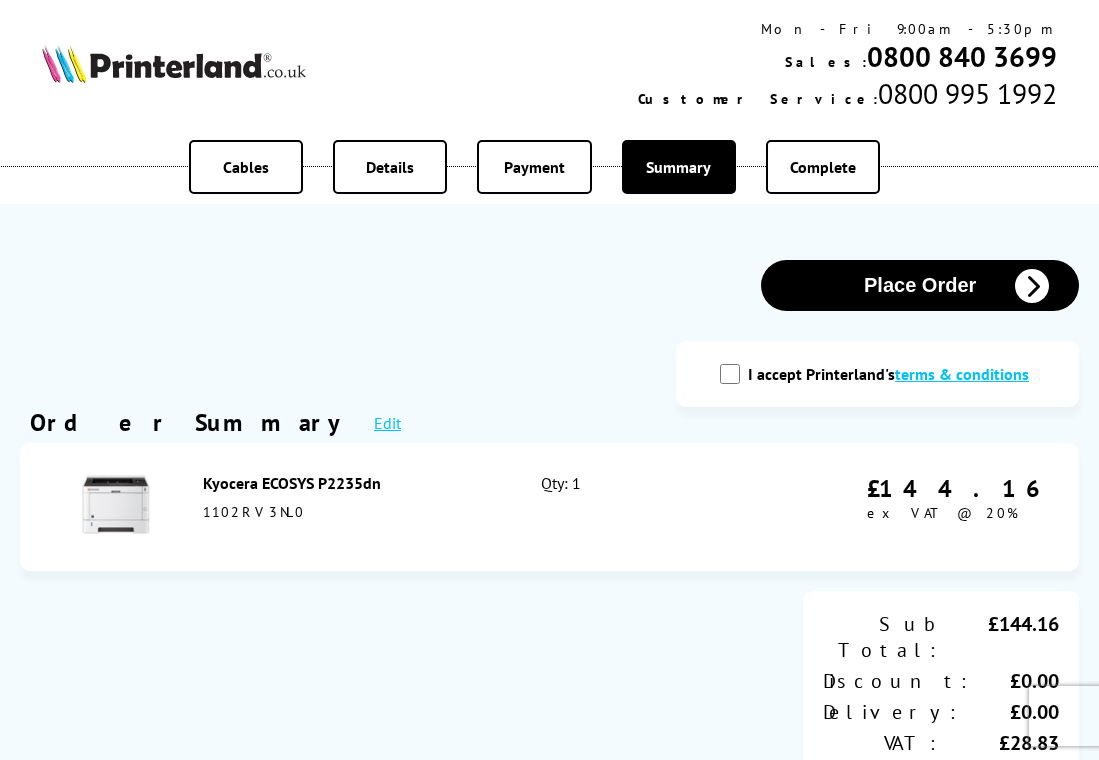 scroll, scrollTop: 0, scrollLeft: 0, axis: both 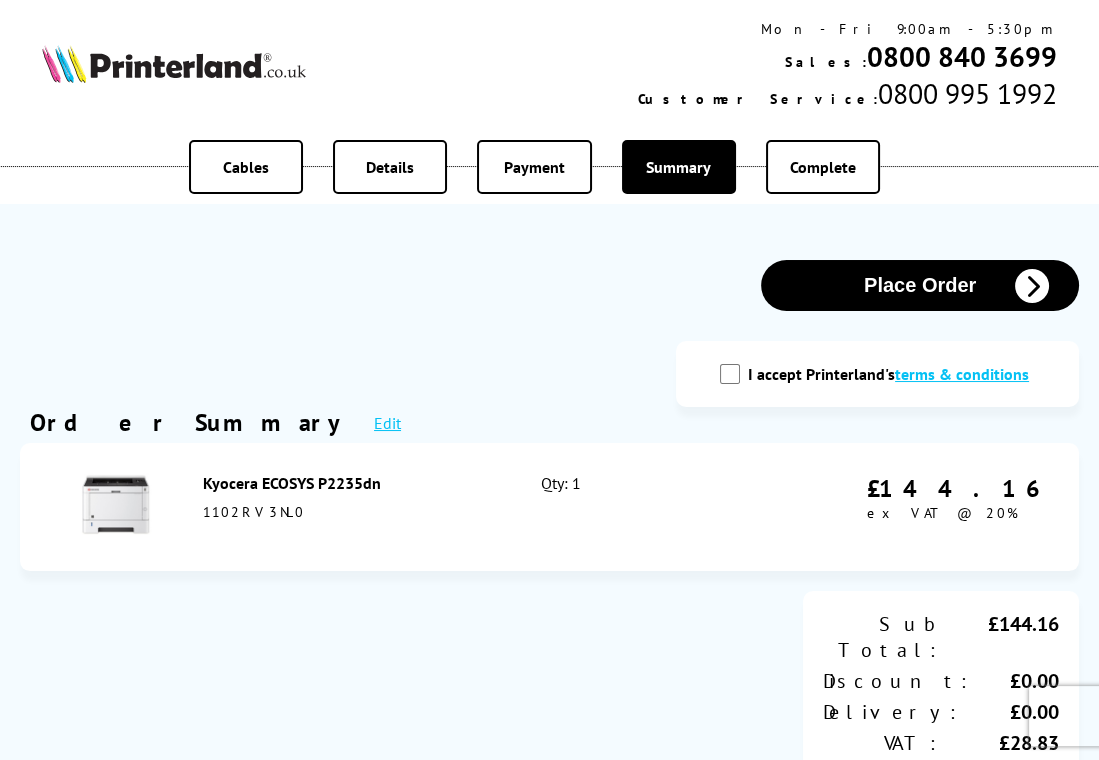 click on "I accept Printerland's  terms & conditions" at bounding box center (730, 374) 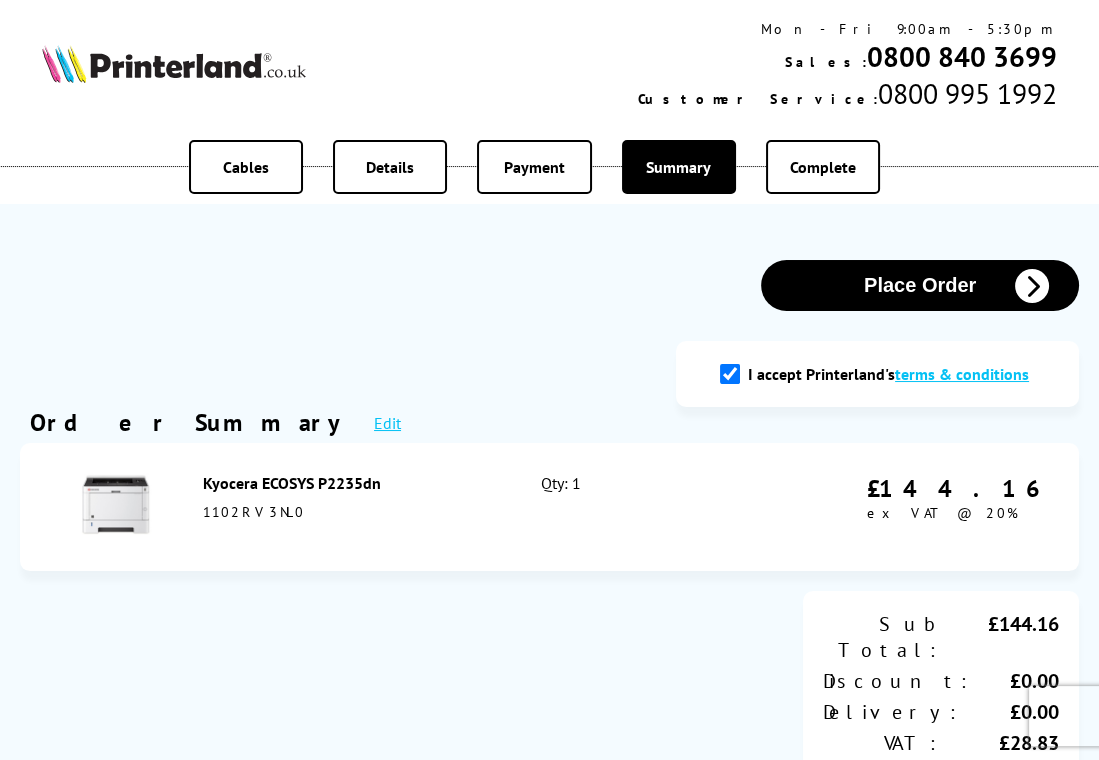 click on "Place Order" at bounding box center [920, 285] 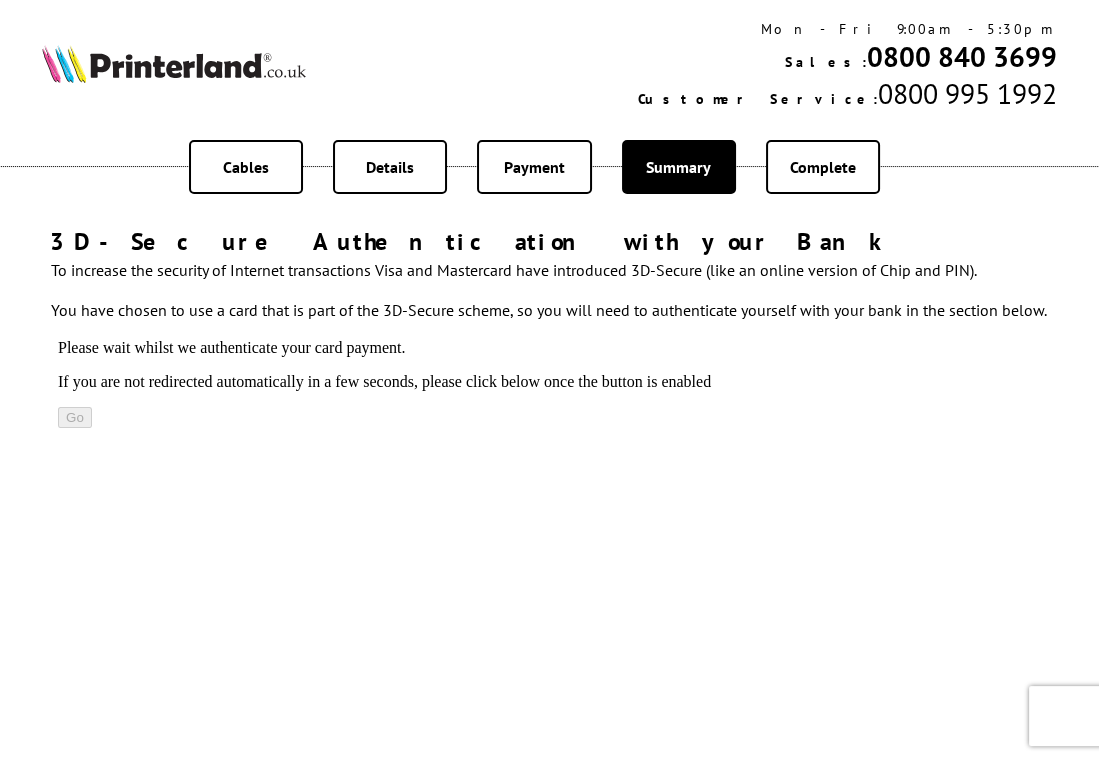 scroll, scrollTop: 0, scrollLeft: 0, axis: both 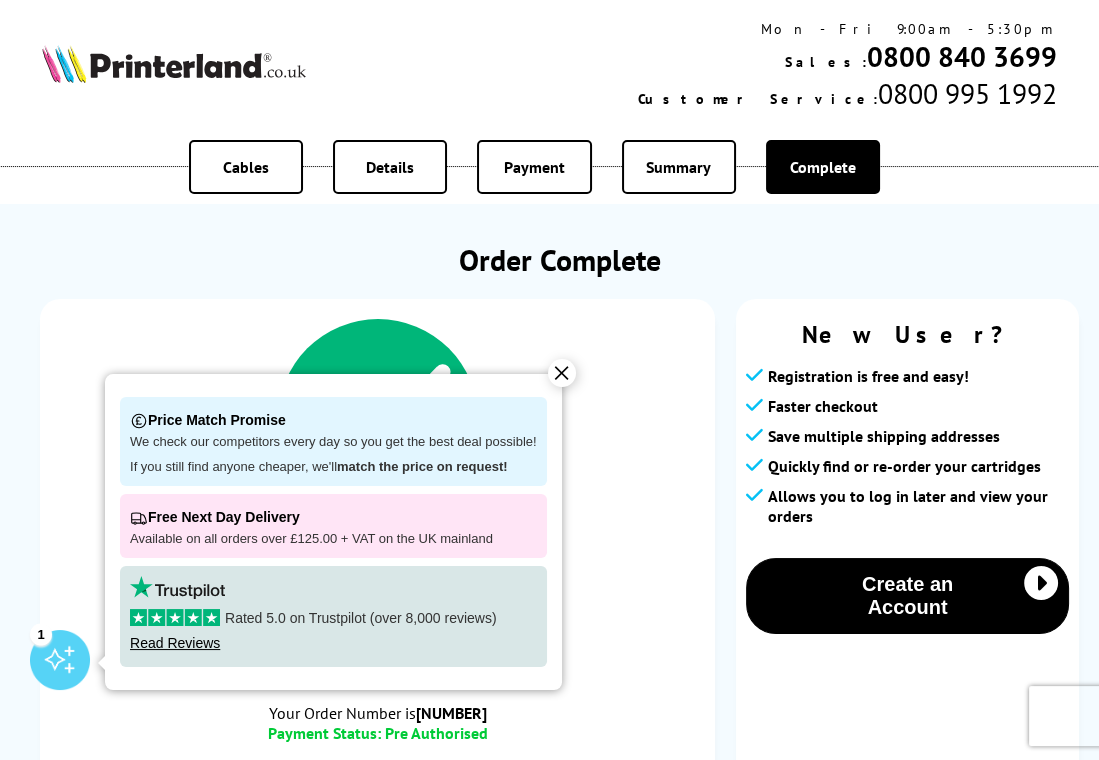 click on "✕" at bounding box center [562, 373] 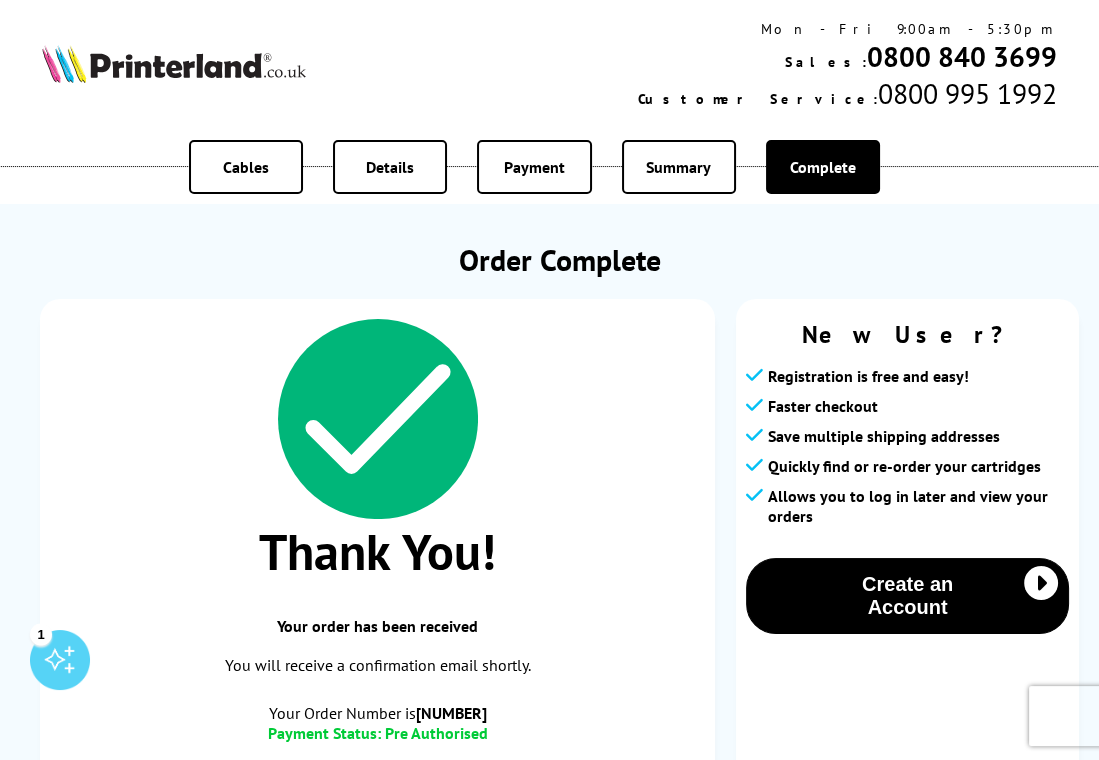 scroll, scrollTop: 400, scrollLeft: 0, axis: vertical 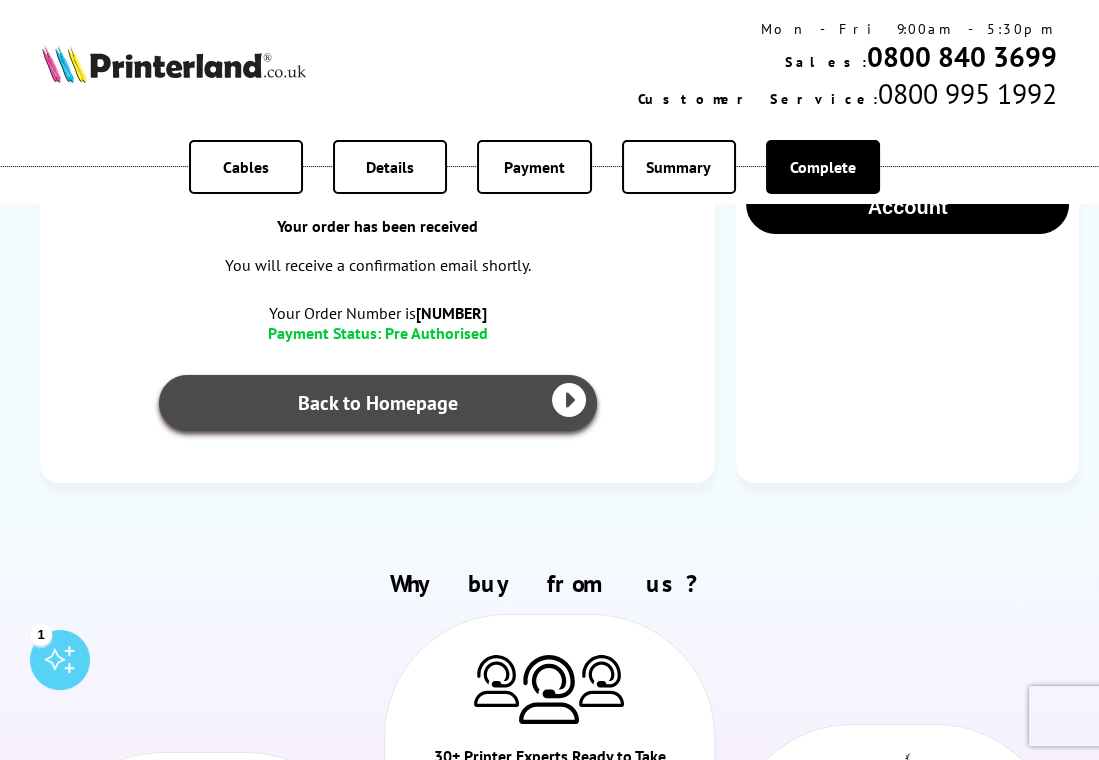 click on "Back to Homepage" at bounding box center [378, 403] 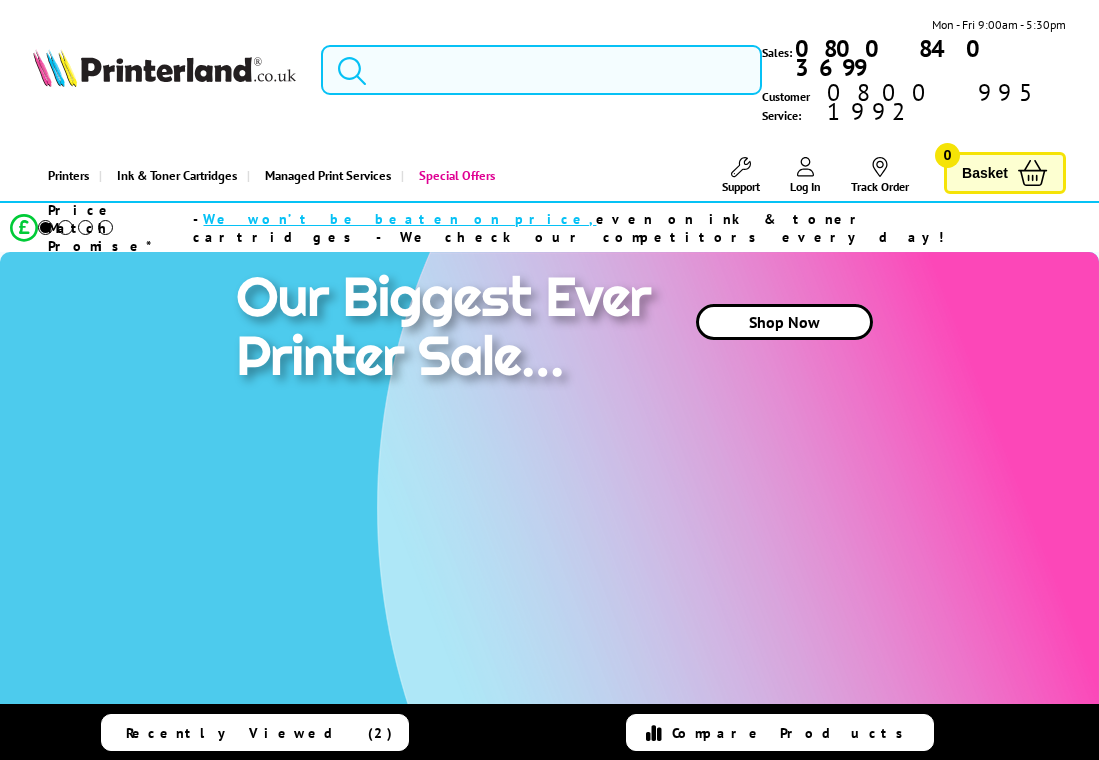 scroll, scrollTop: 0, scrollLeft: 0, axis: both 